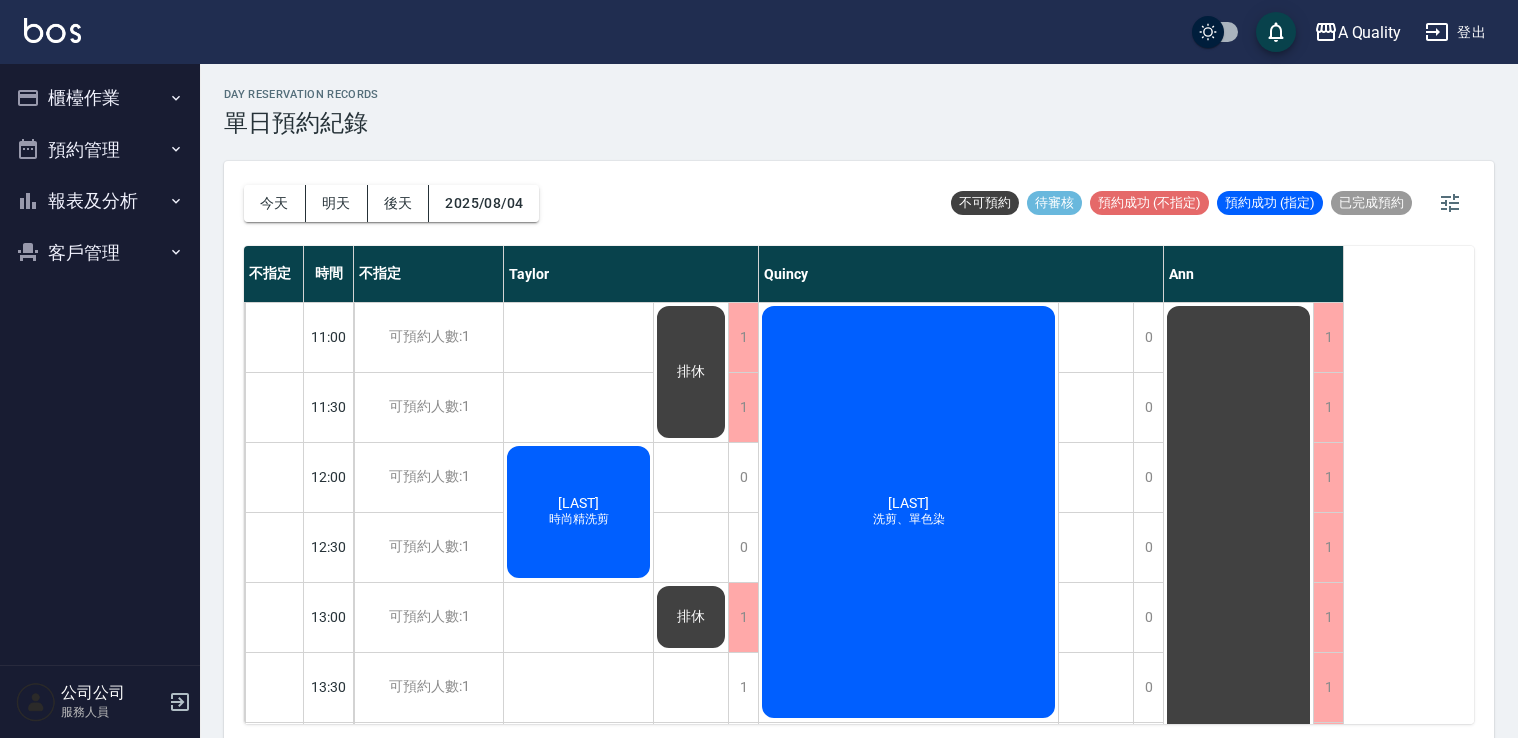 scroll, scrollTop: 5, scrollLeft: 0, axis: vertical 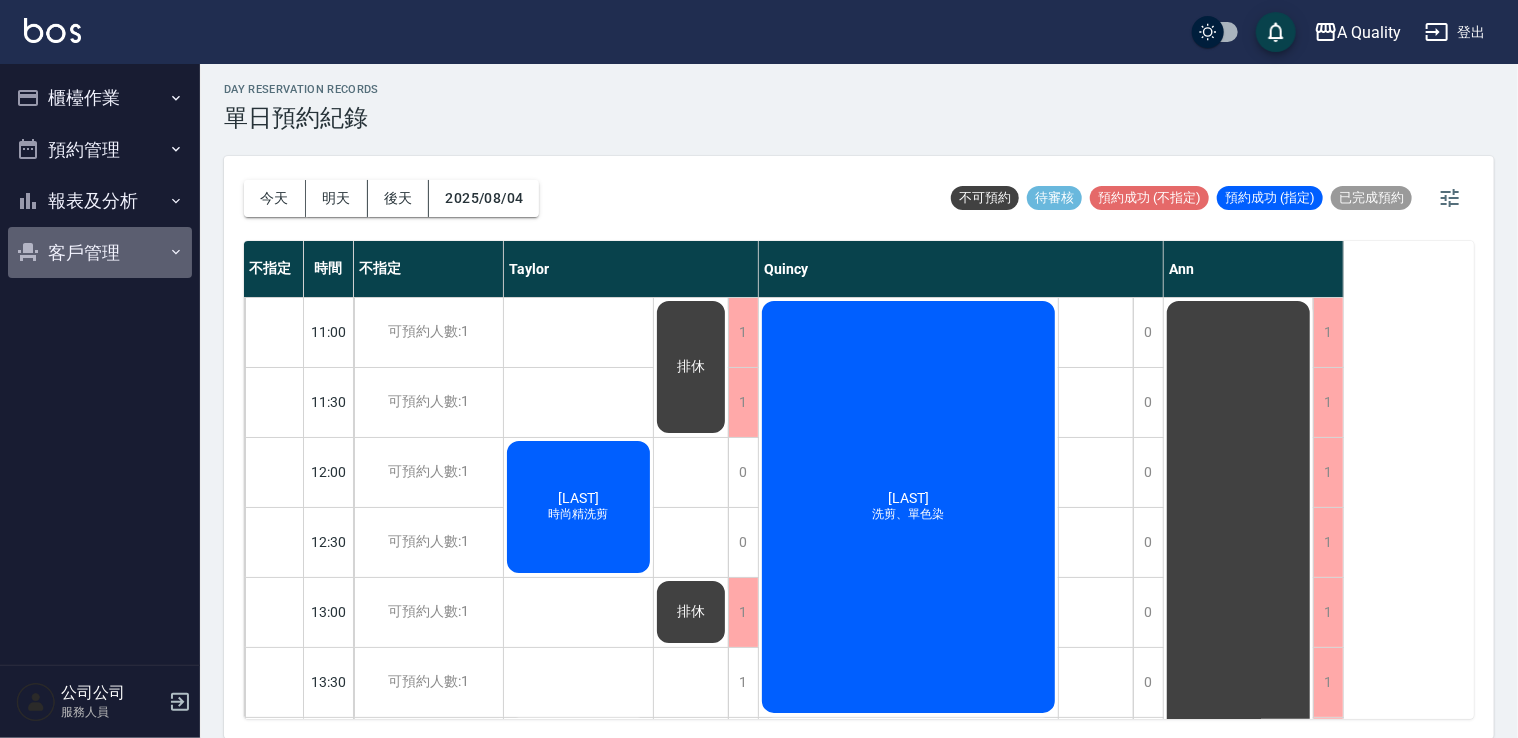 drag, startPoint x: 106, startPoint y: 250, endPoint x: 114, endPoint y: 263, distance: 15.264338 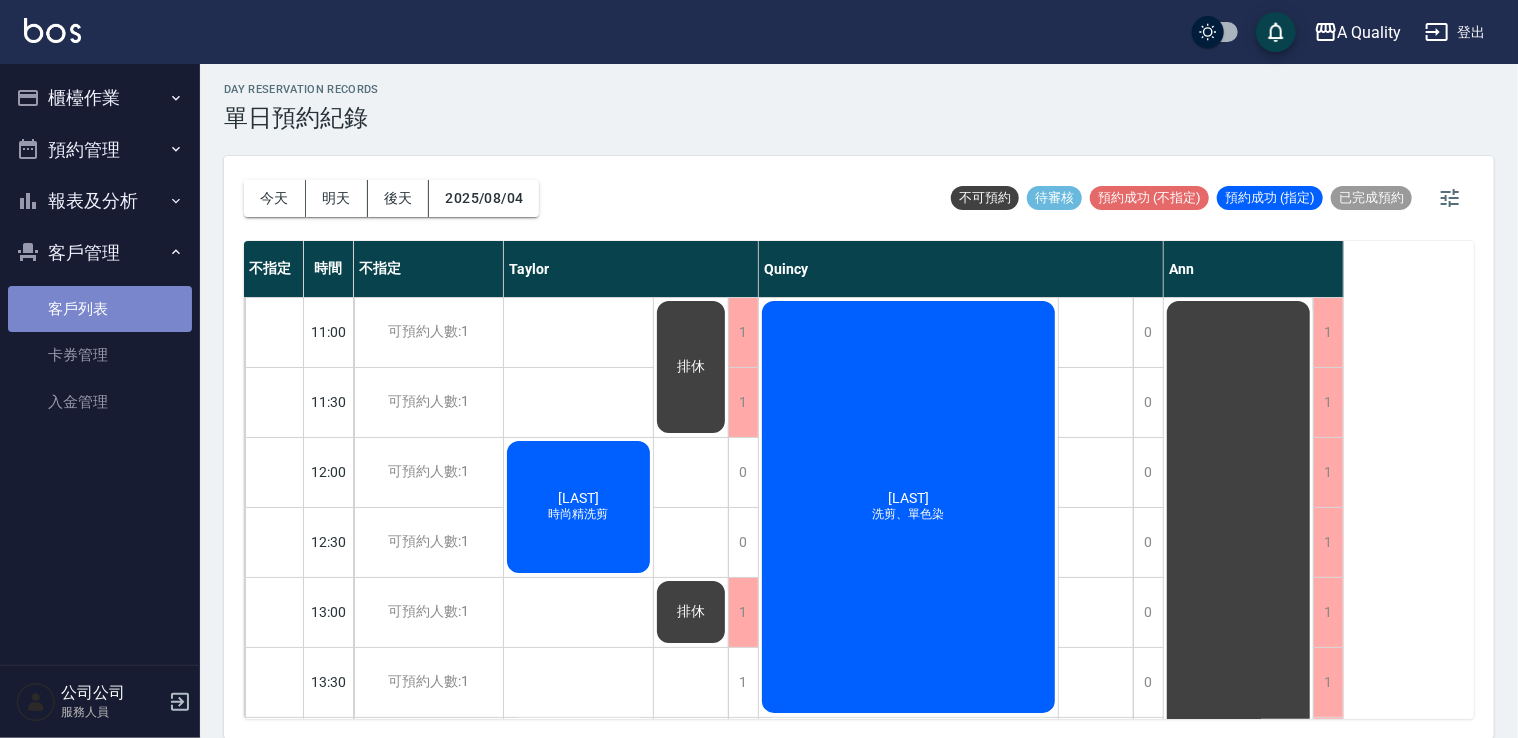 click on "客戶列表" at bounding box center [100, 309] 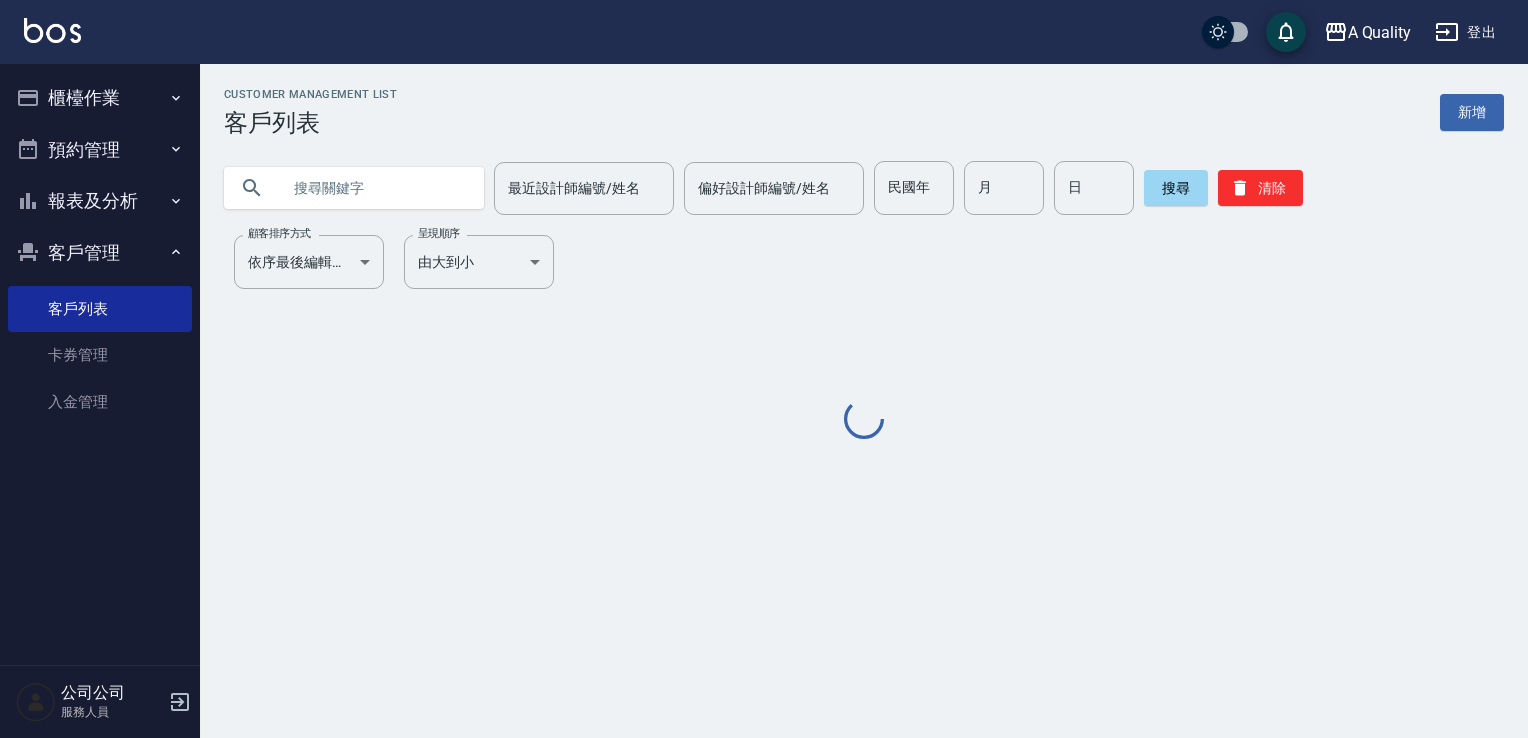 click at bounding box center (374, 188) 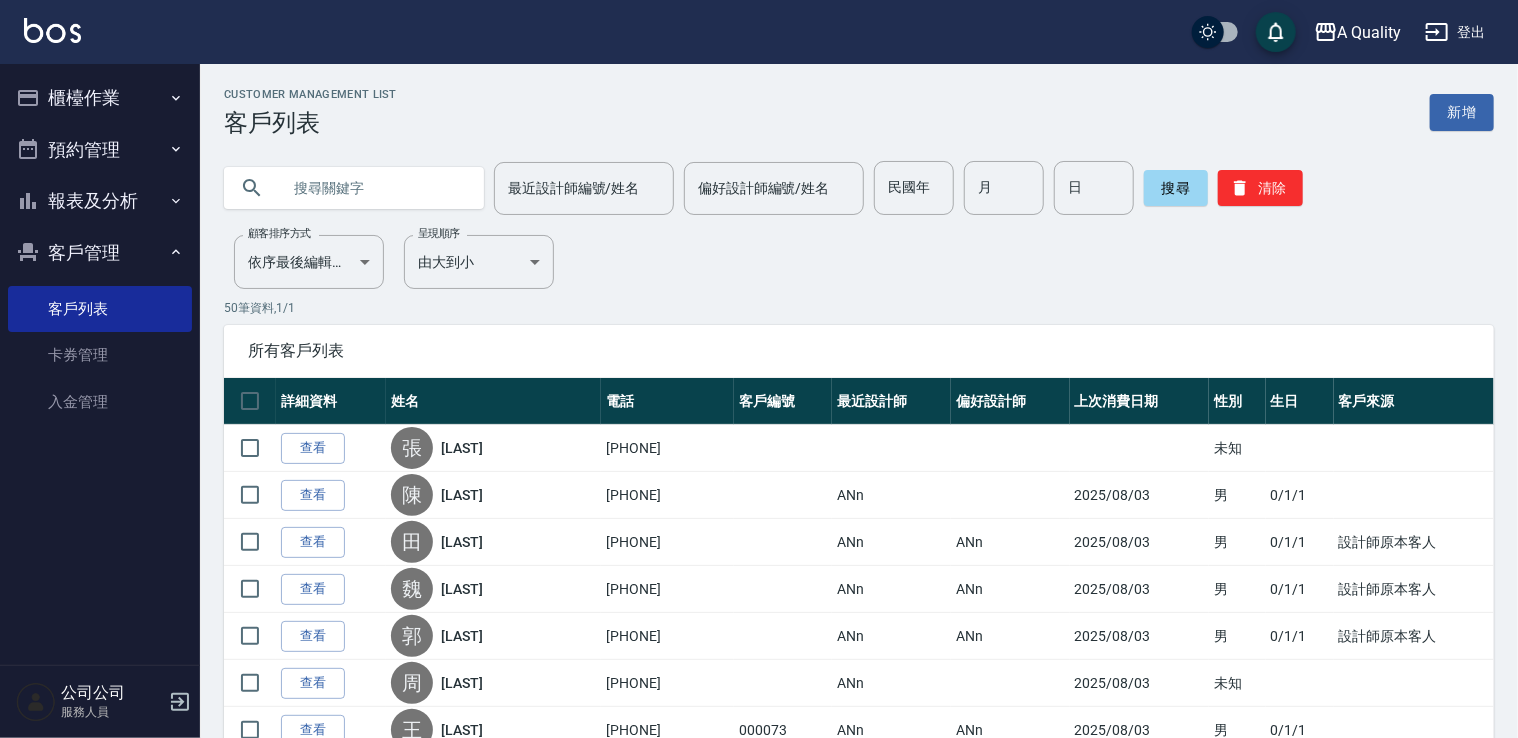 paste on "[PHONE]" 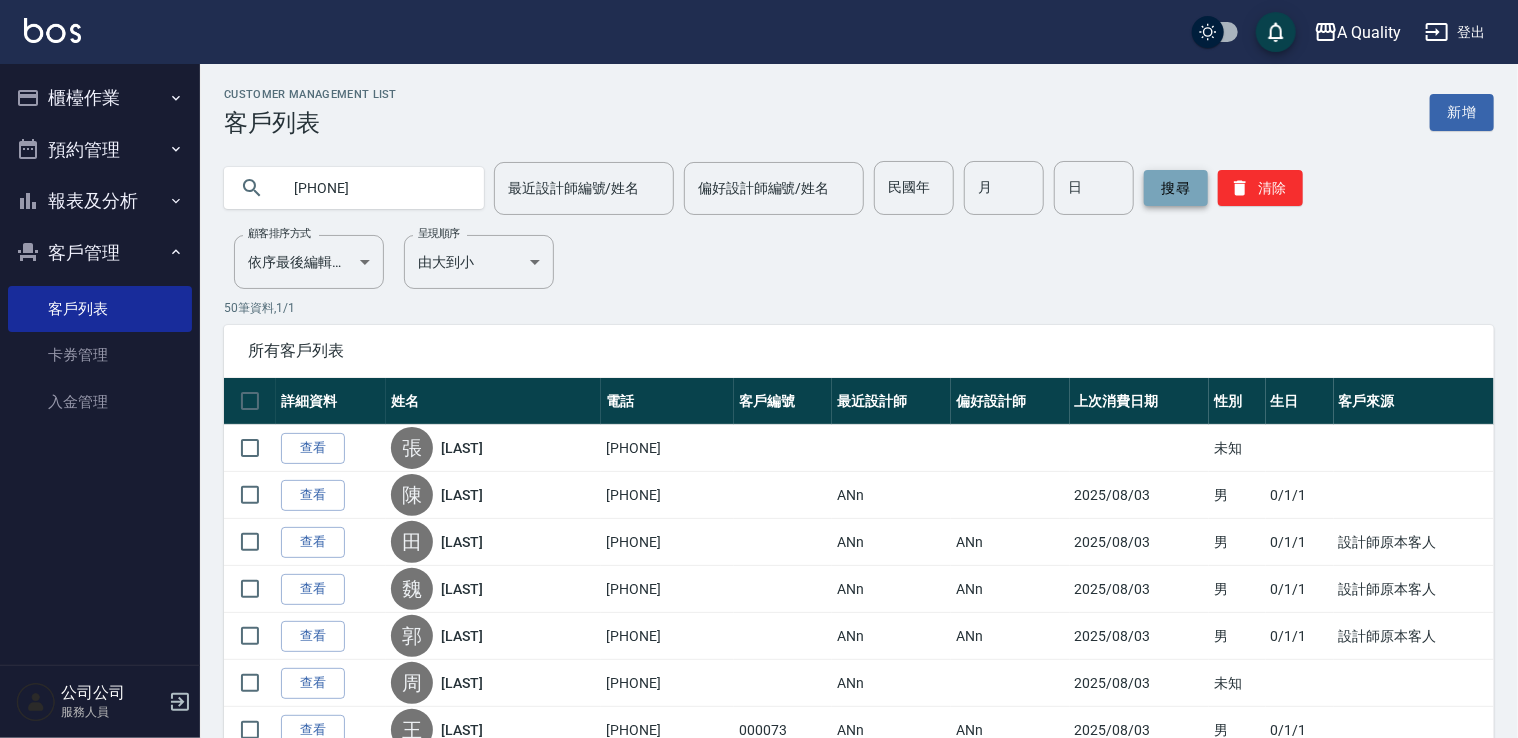 type on "[PHONE]" 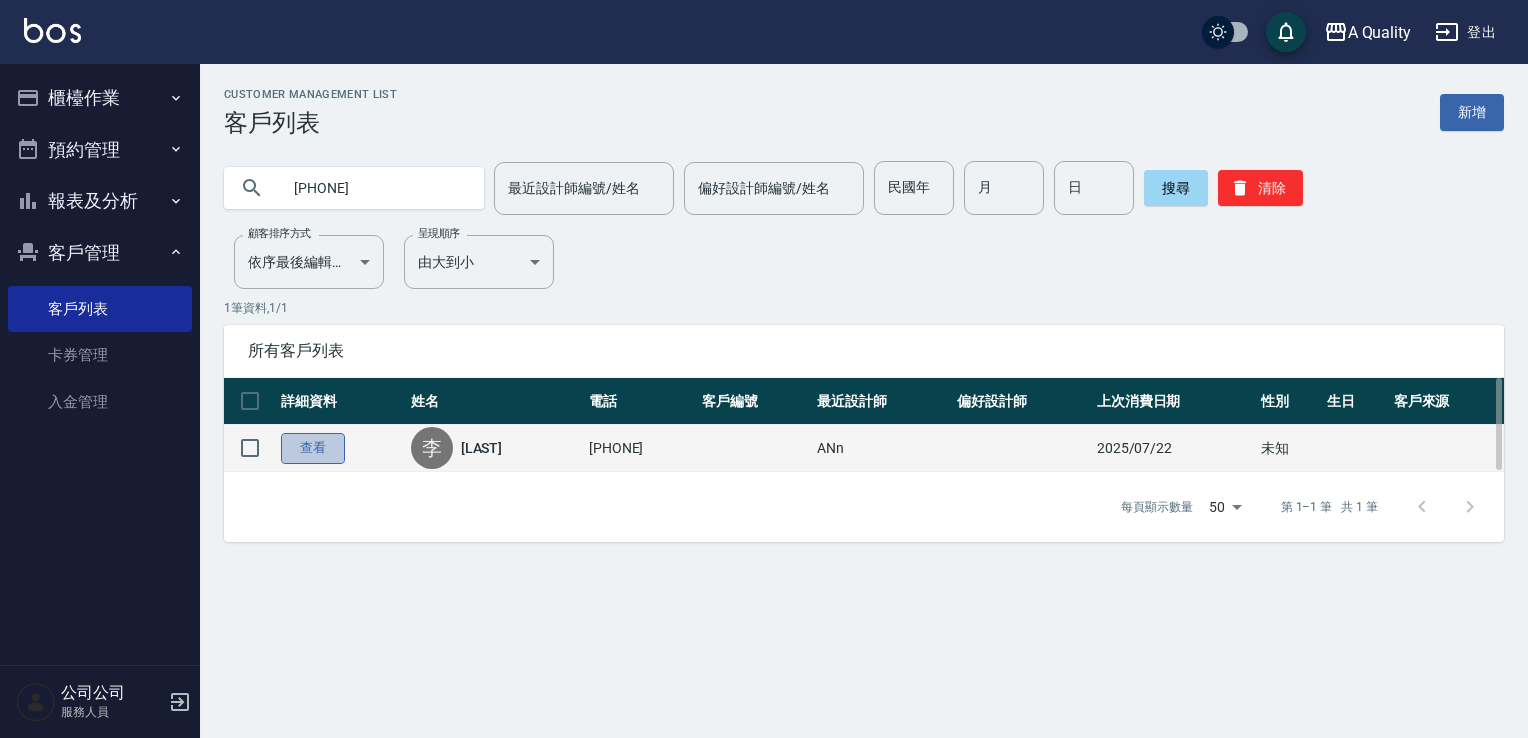 click on "查看" at bounding box center (313, 448) 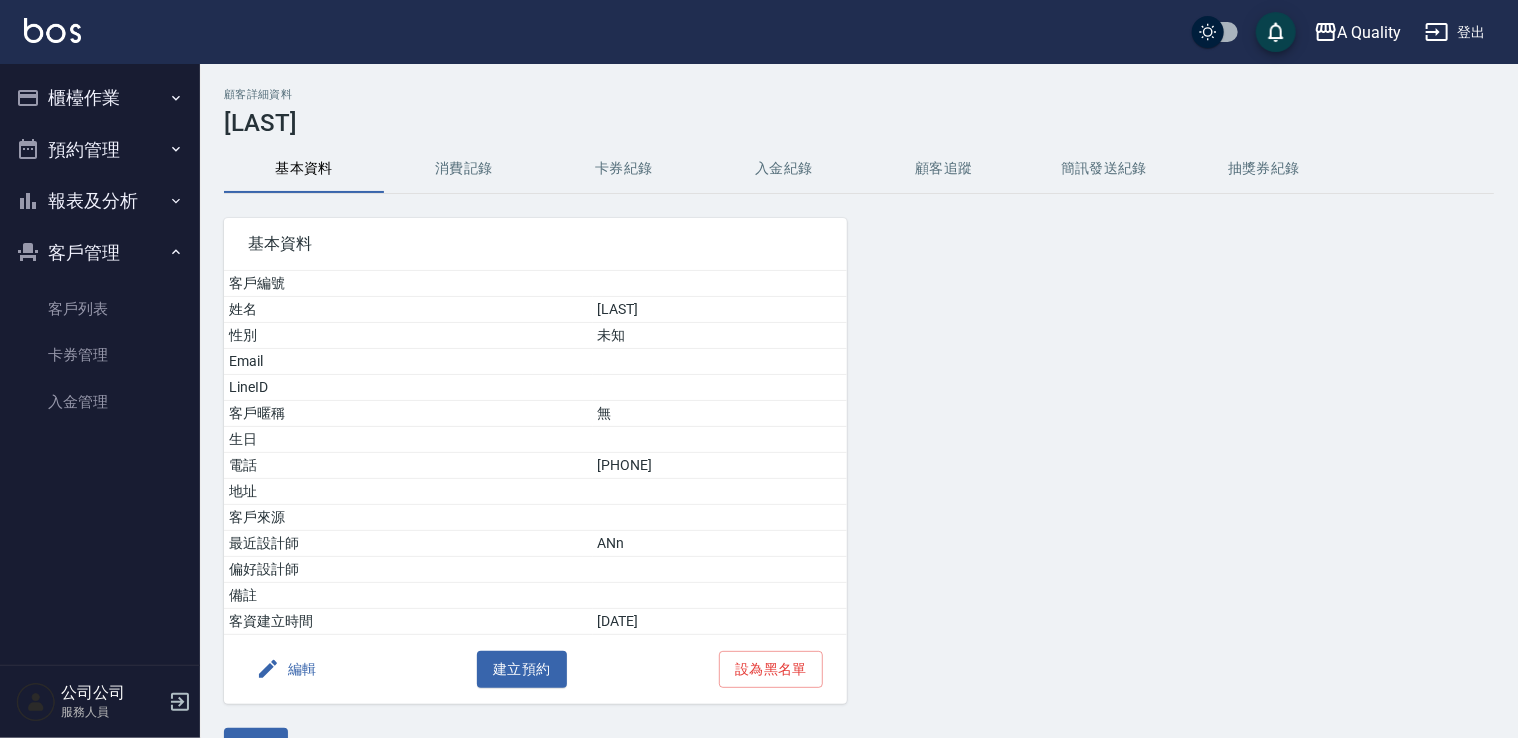 click on "消費記錄" at bounding box center [464, 169] 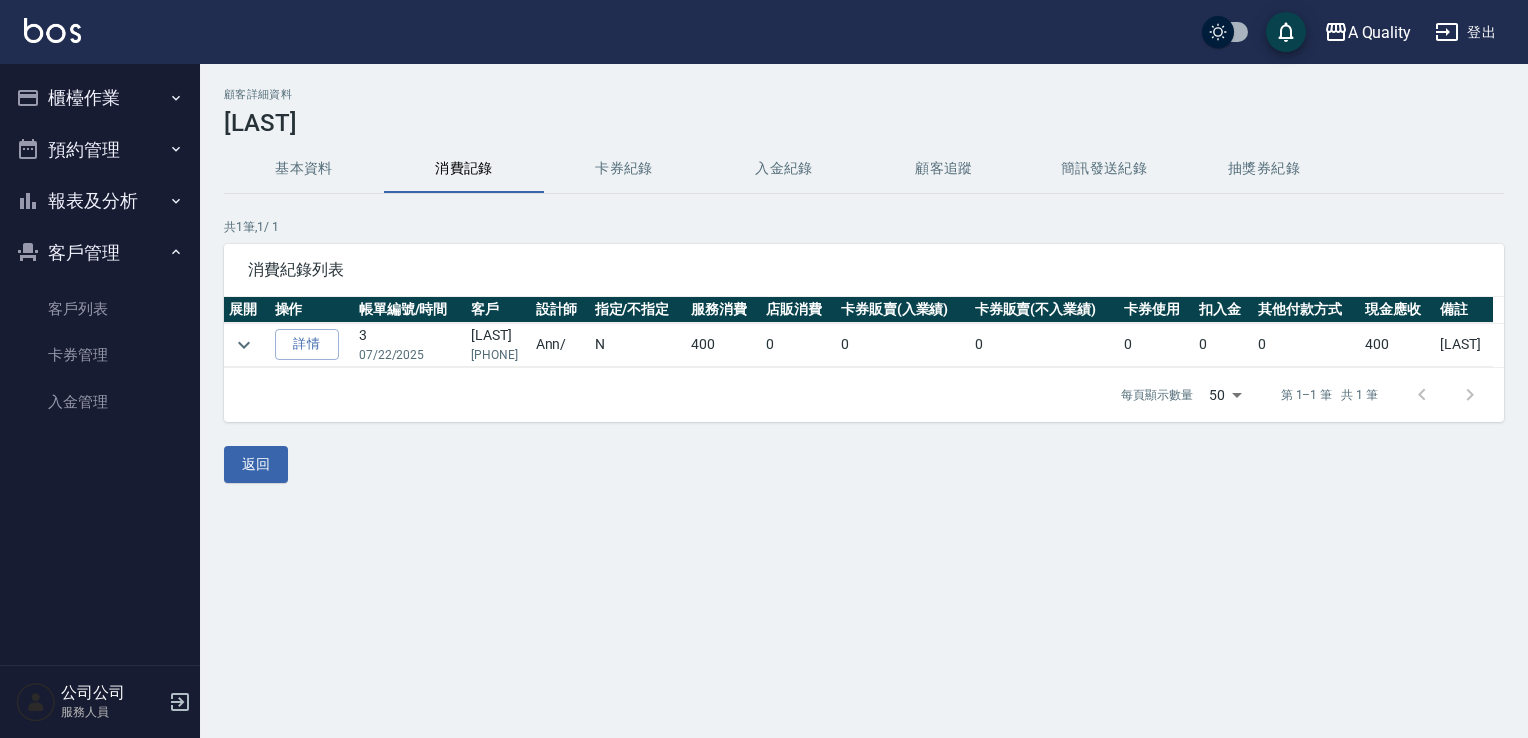 click on "預約管理" at bounding box center [100, 150] 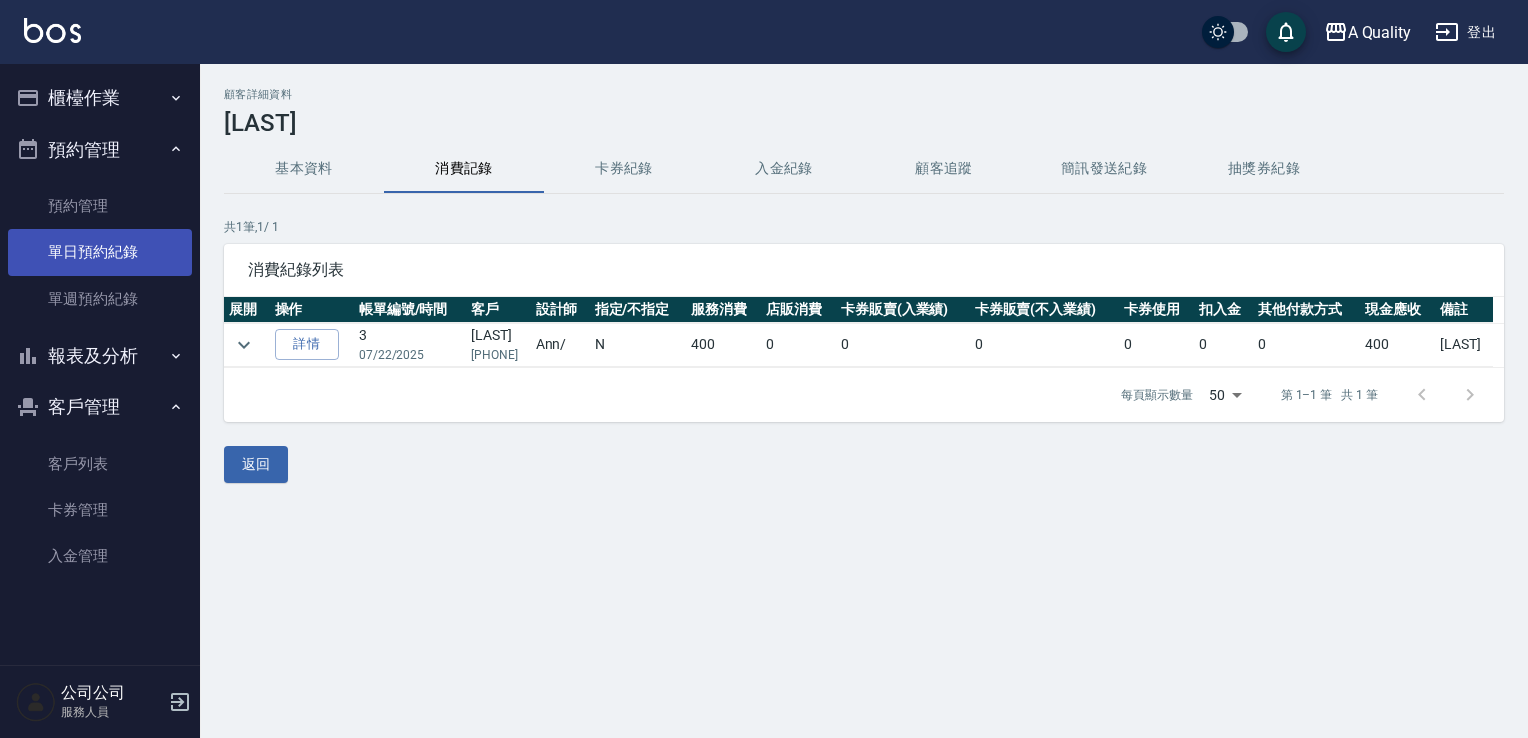 click on "單日預約紀錄" at bounding box center [100, 252] 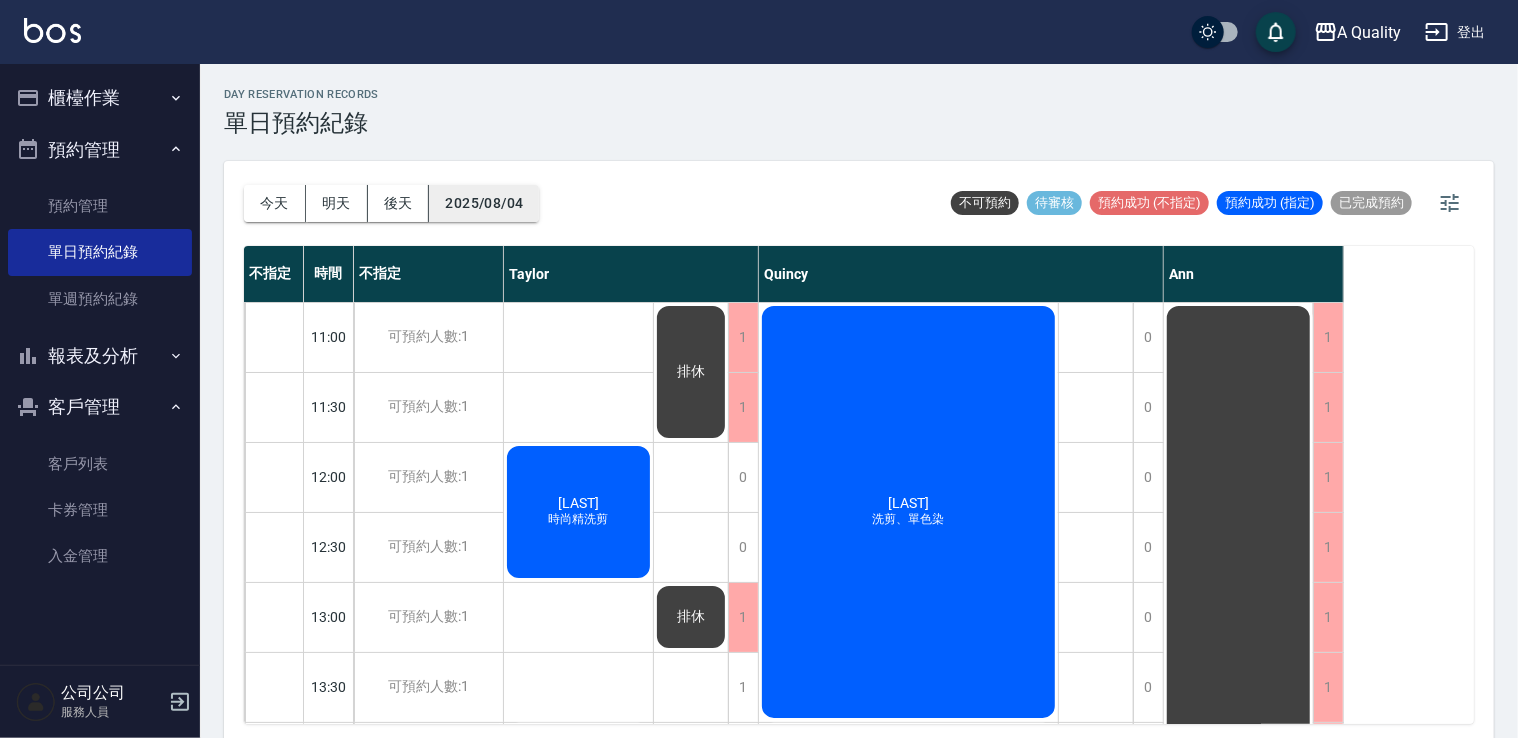 click on "2025/08/04" at bounding box center [484, 203] 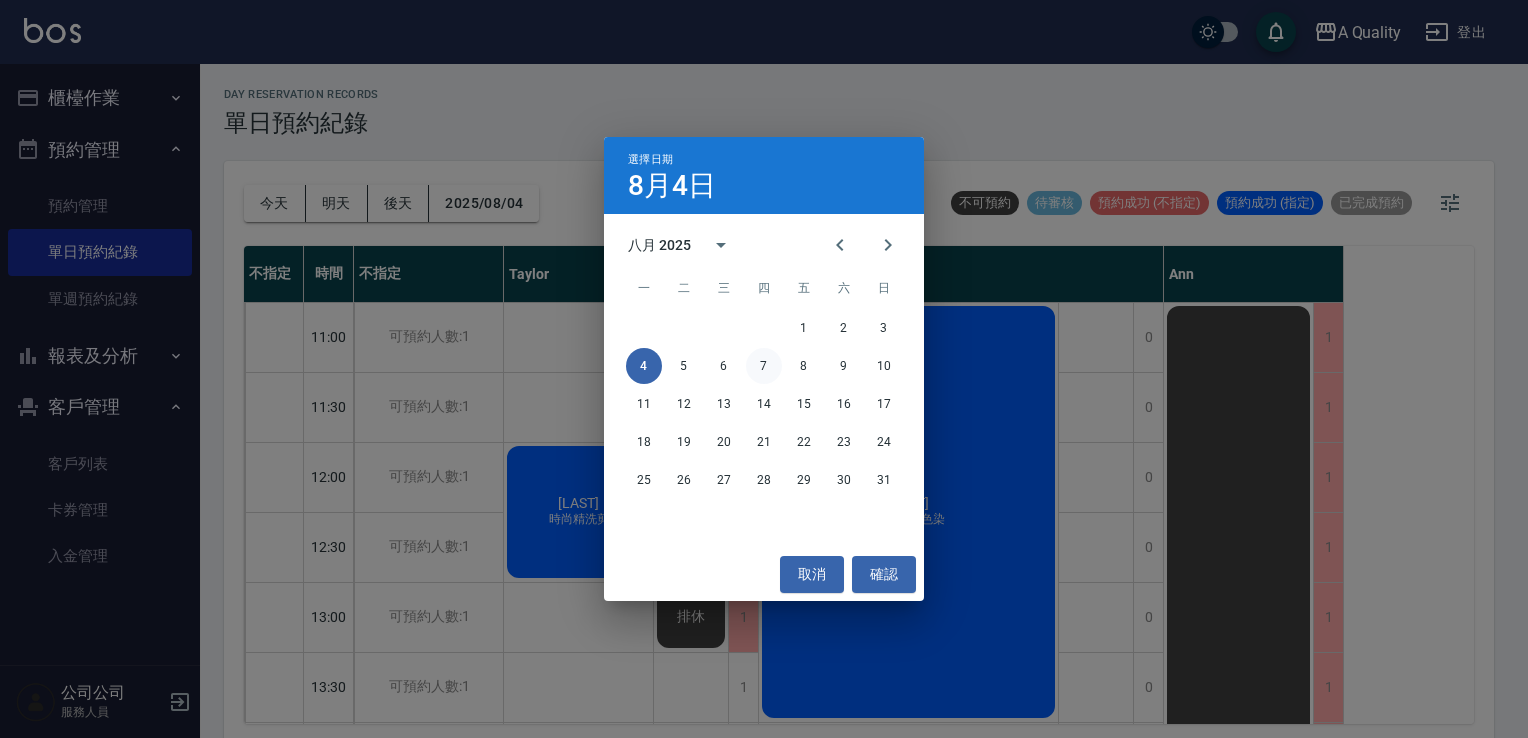 click on "7" at bounding box center (764, 366) 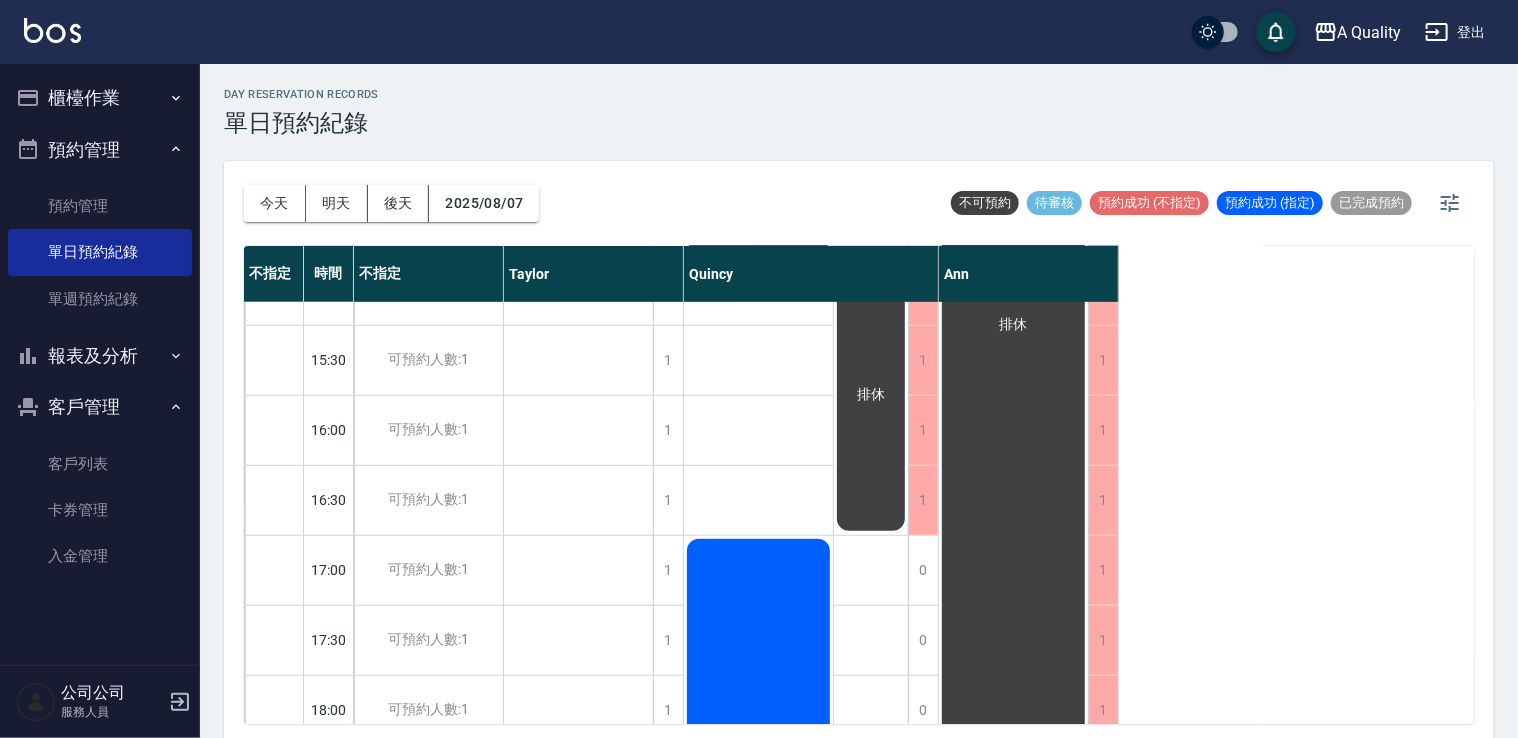 scroll, scrollTop: 400, scrollLeft: 0, axis: vertical 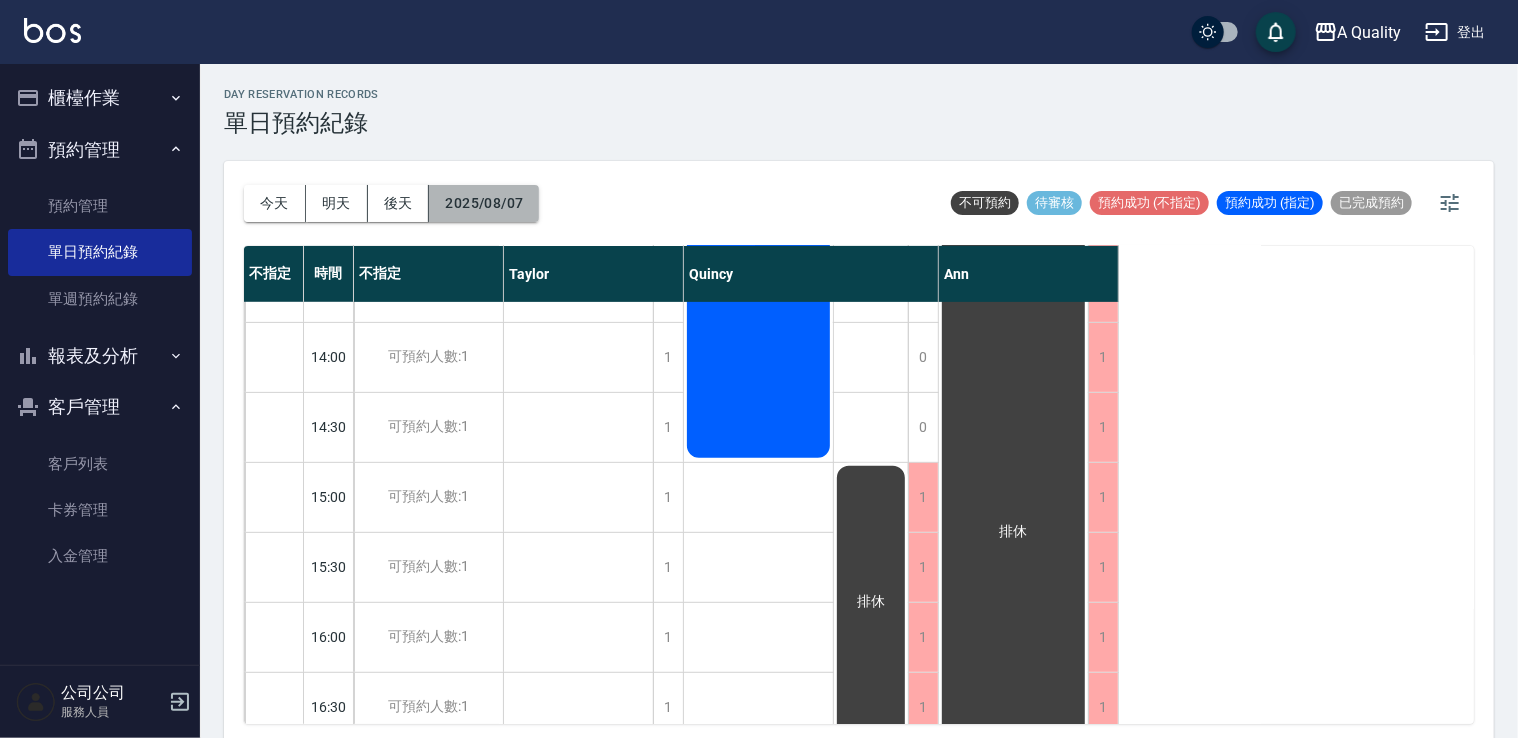 click on "2025/08/07" at bounding box center (484, 203) 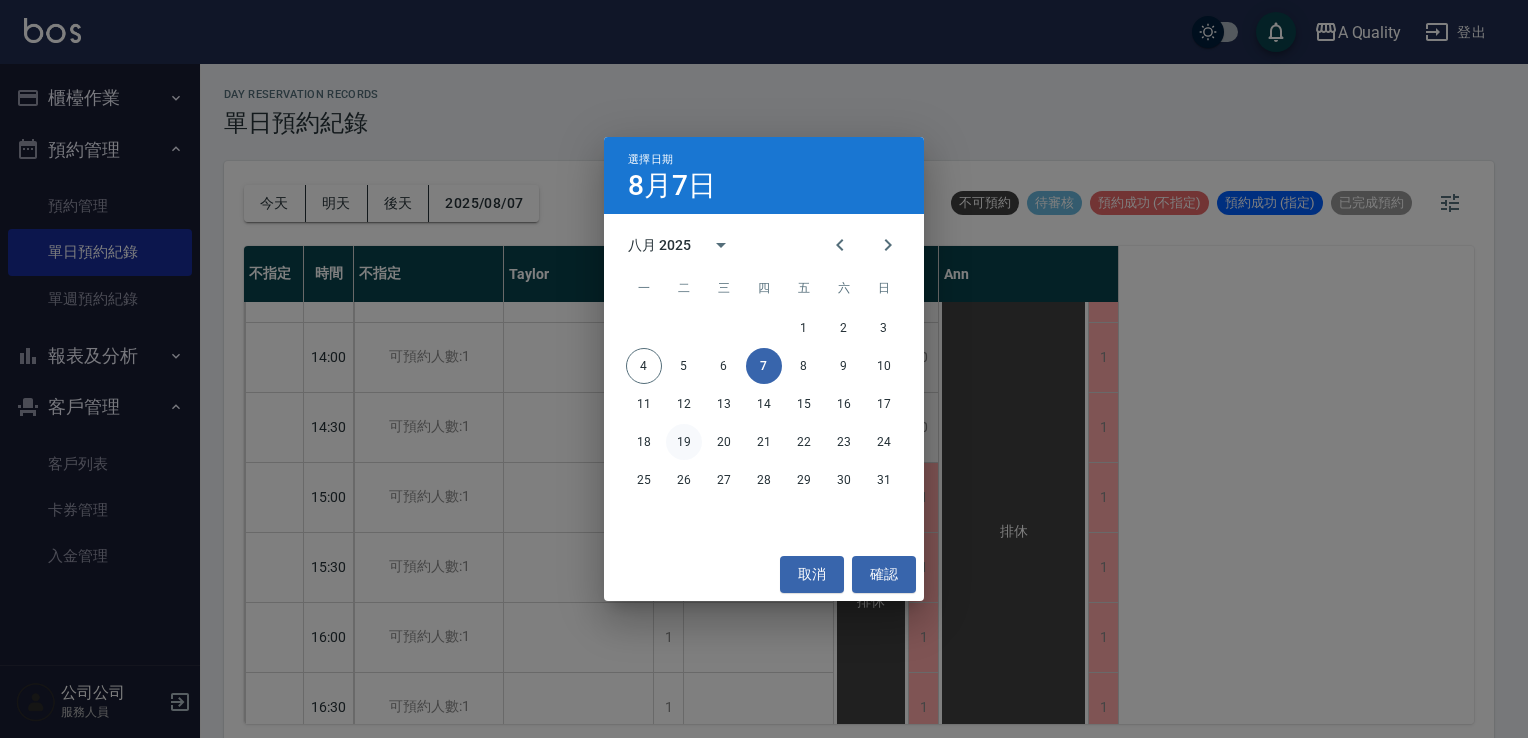drag, startPoint x: 820, startPoint y: 569, endPoint x: 692, endPoint y: 428, distance: 190.43372 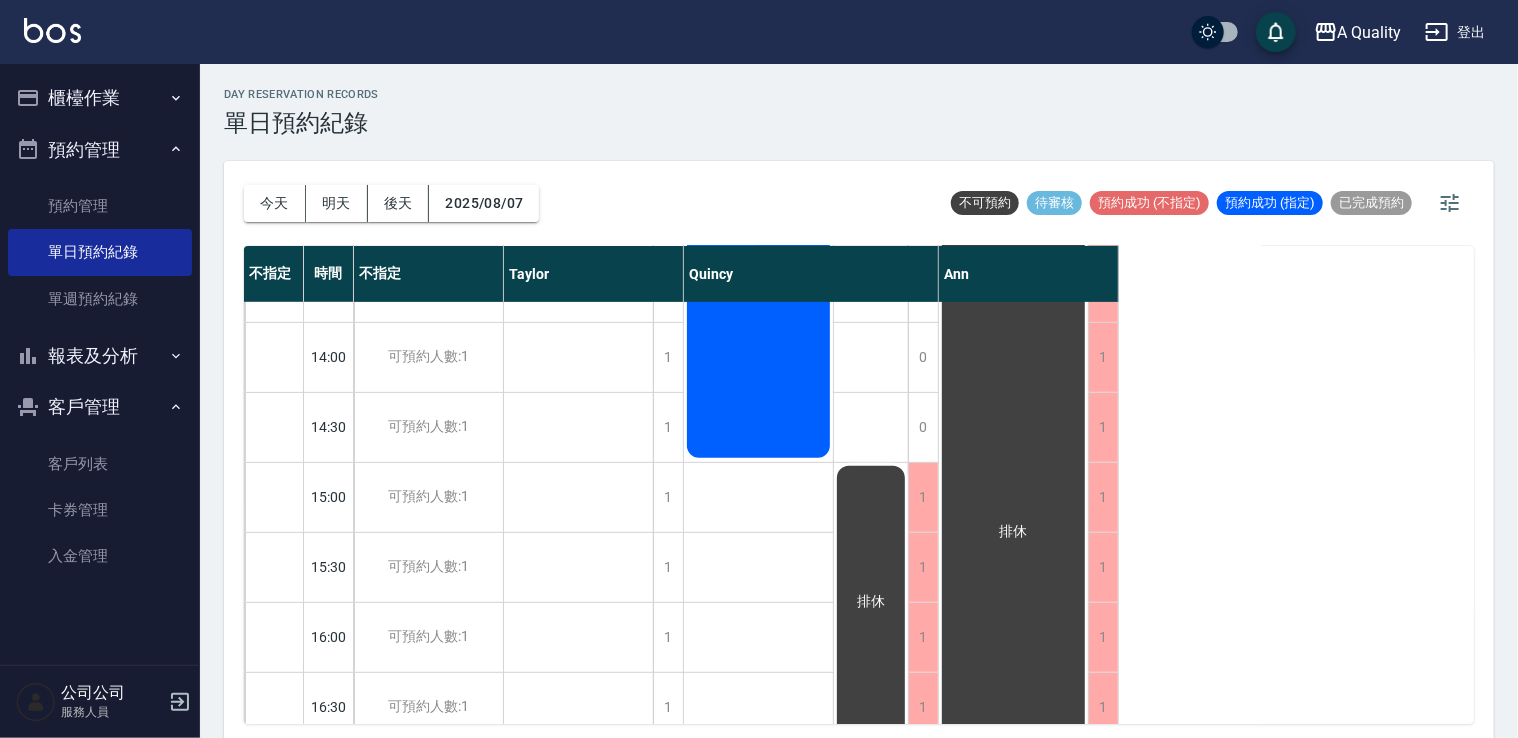 click on "今天" at bounding box center (275, 203) 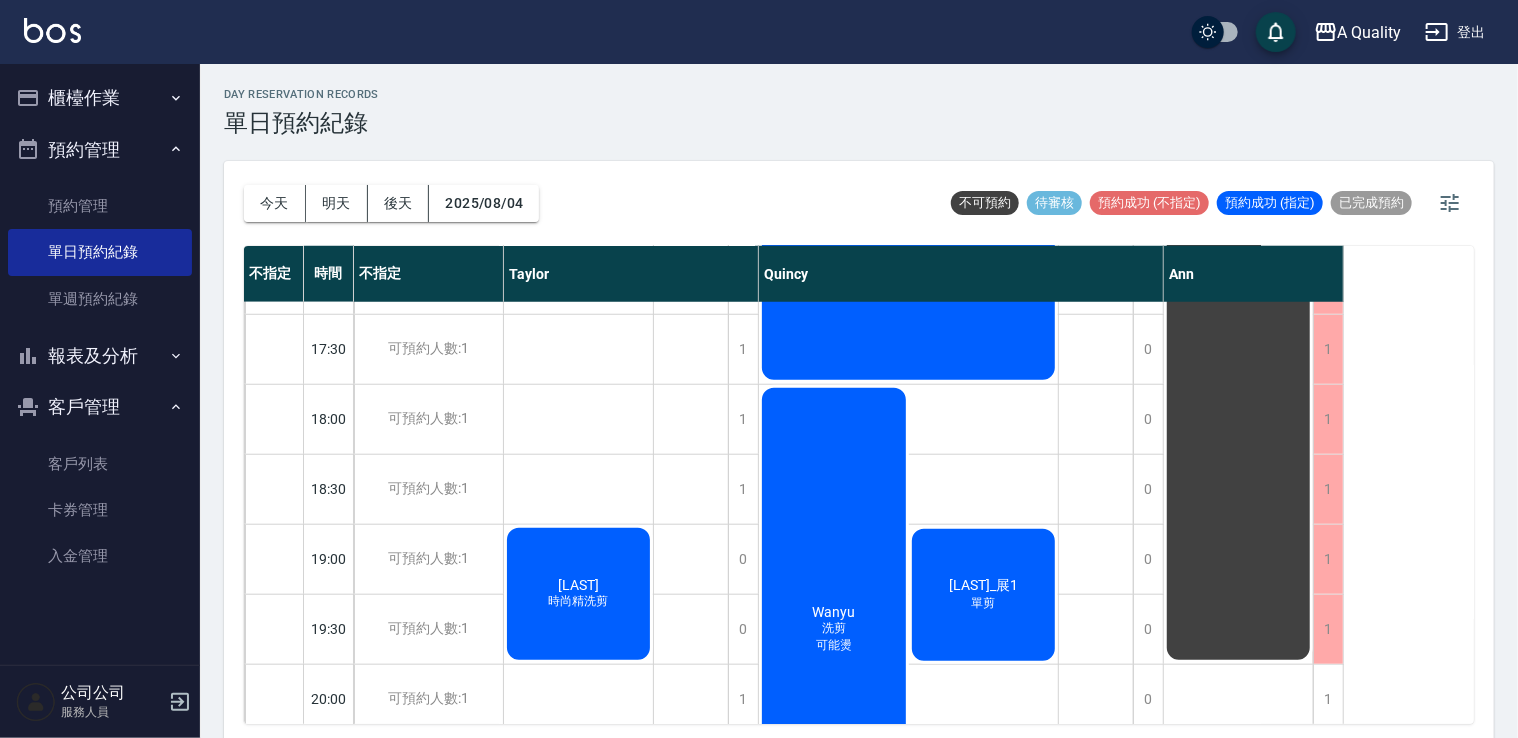 scroll, scrollTop: 900, scrollLeft: 0, axis: vertical 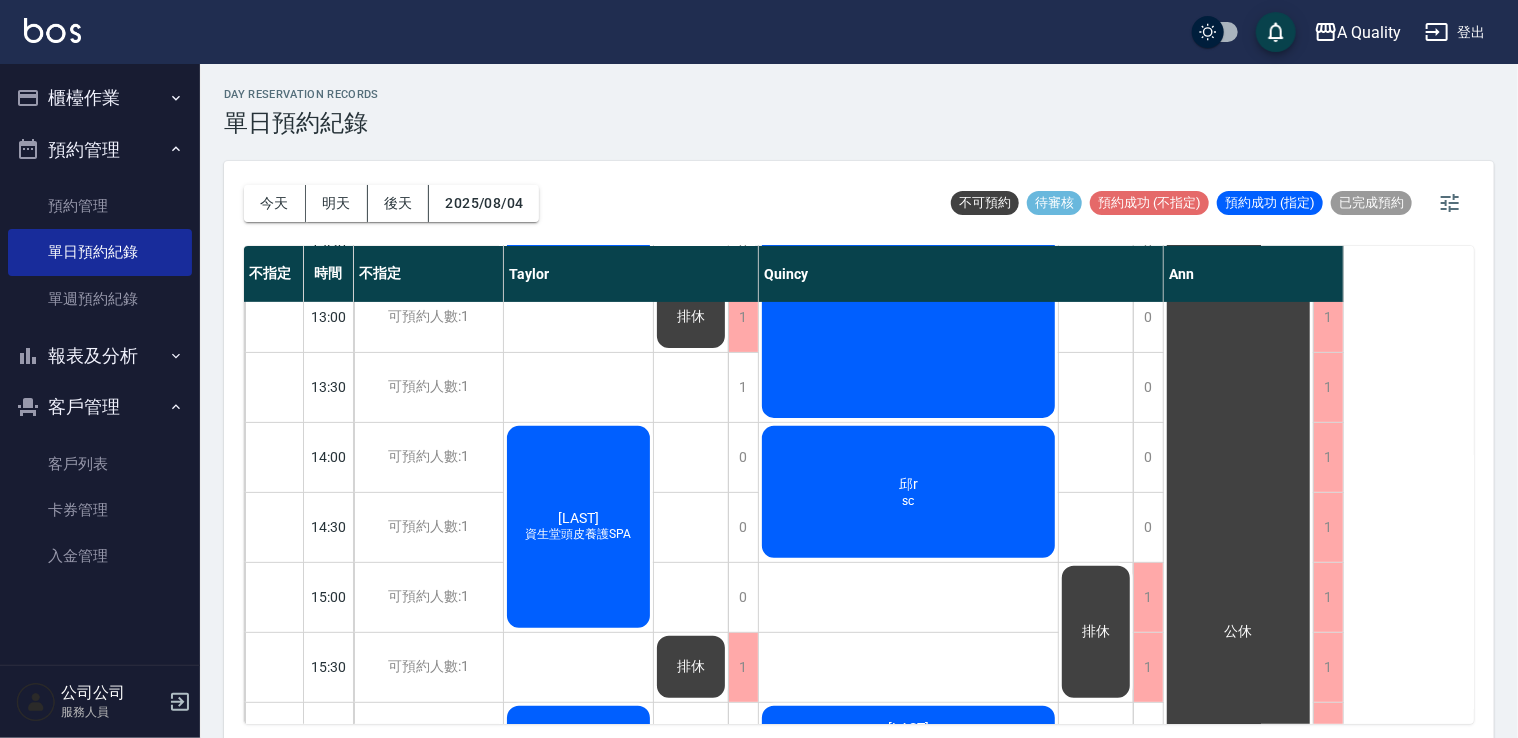 click on "[LAST] sc" at bounding box center [578, 212] 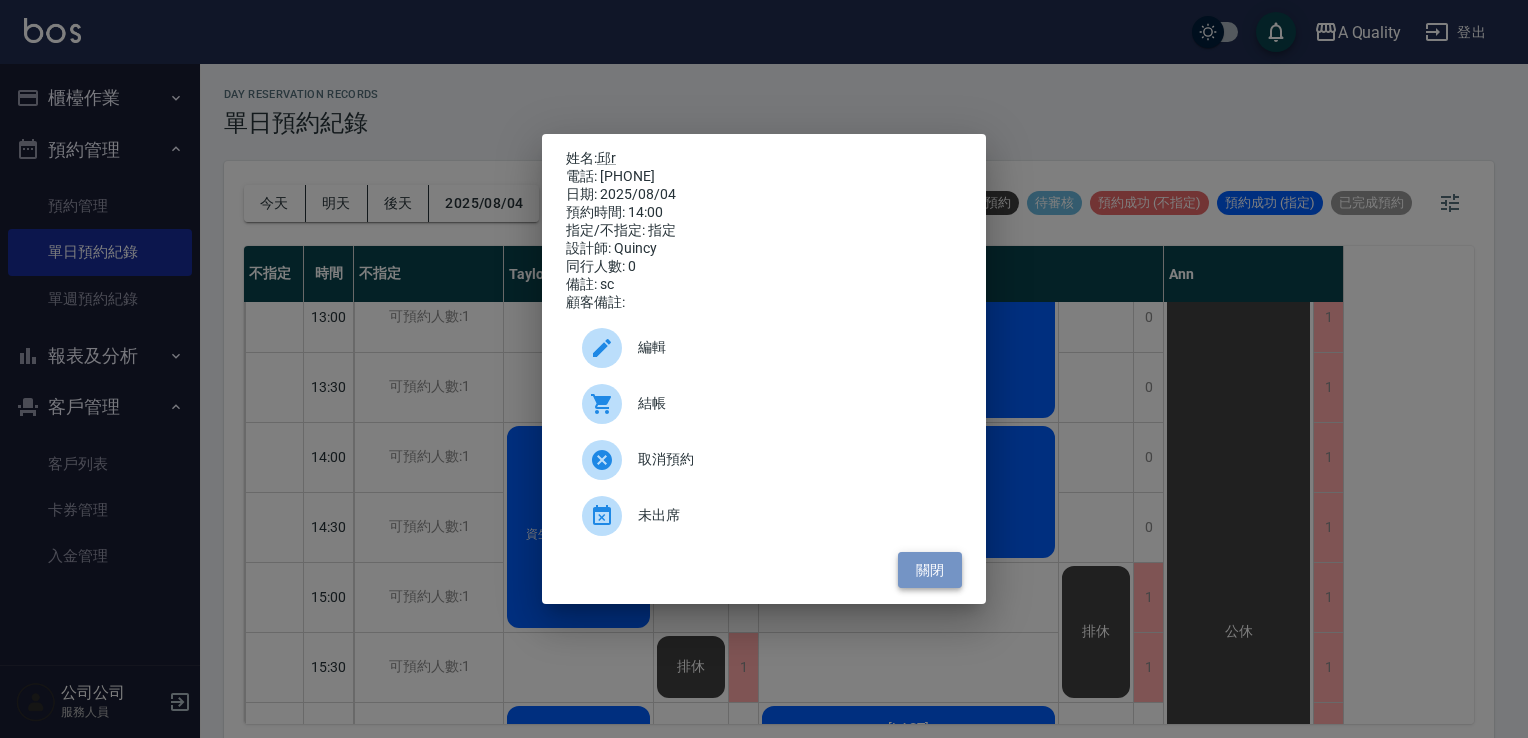 click on "關閉" at bounding box center (930, 570) 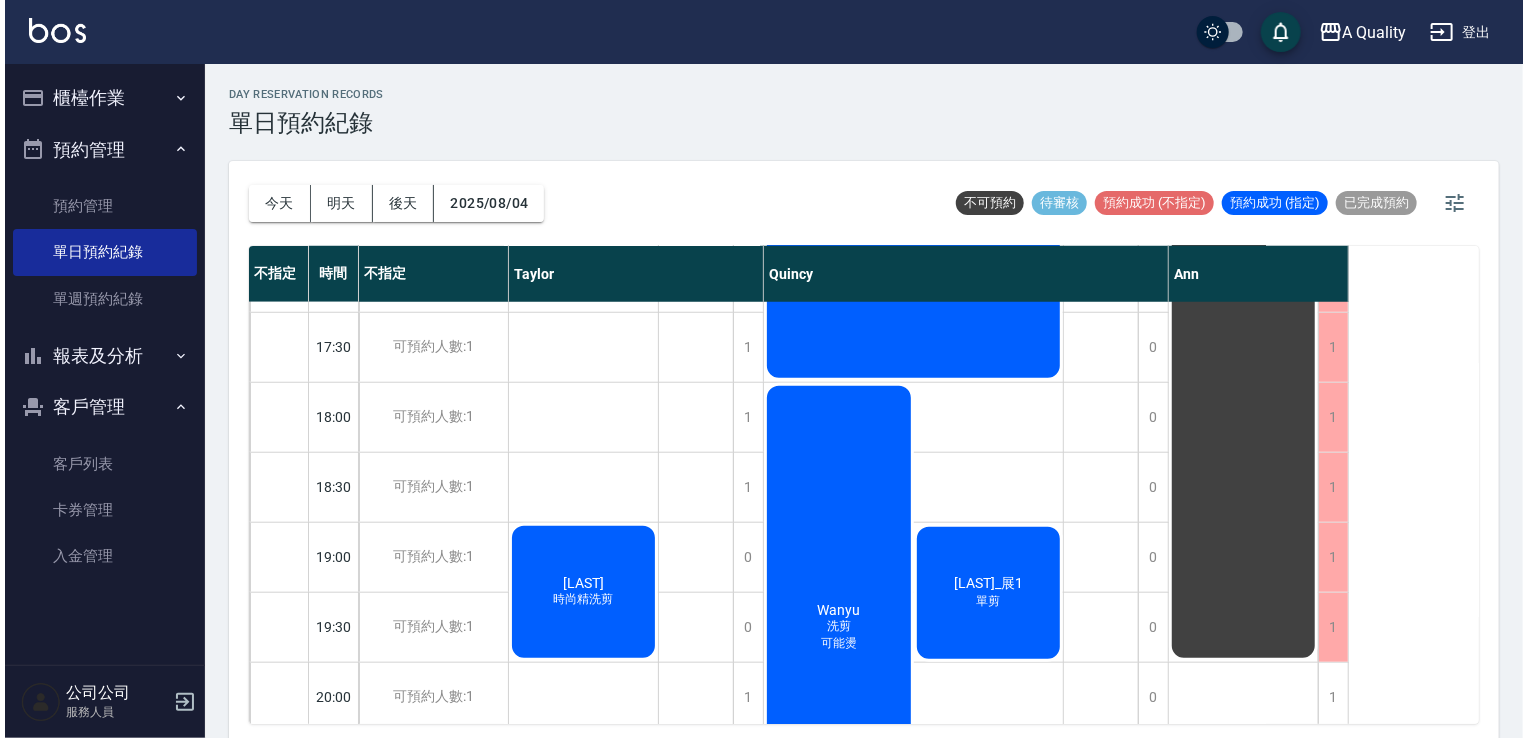 scroll, scrollTop: 700, scrollLeft: 0, axis: vertical 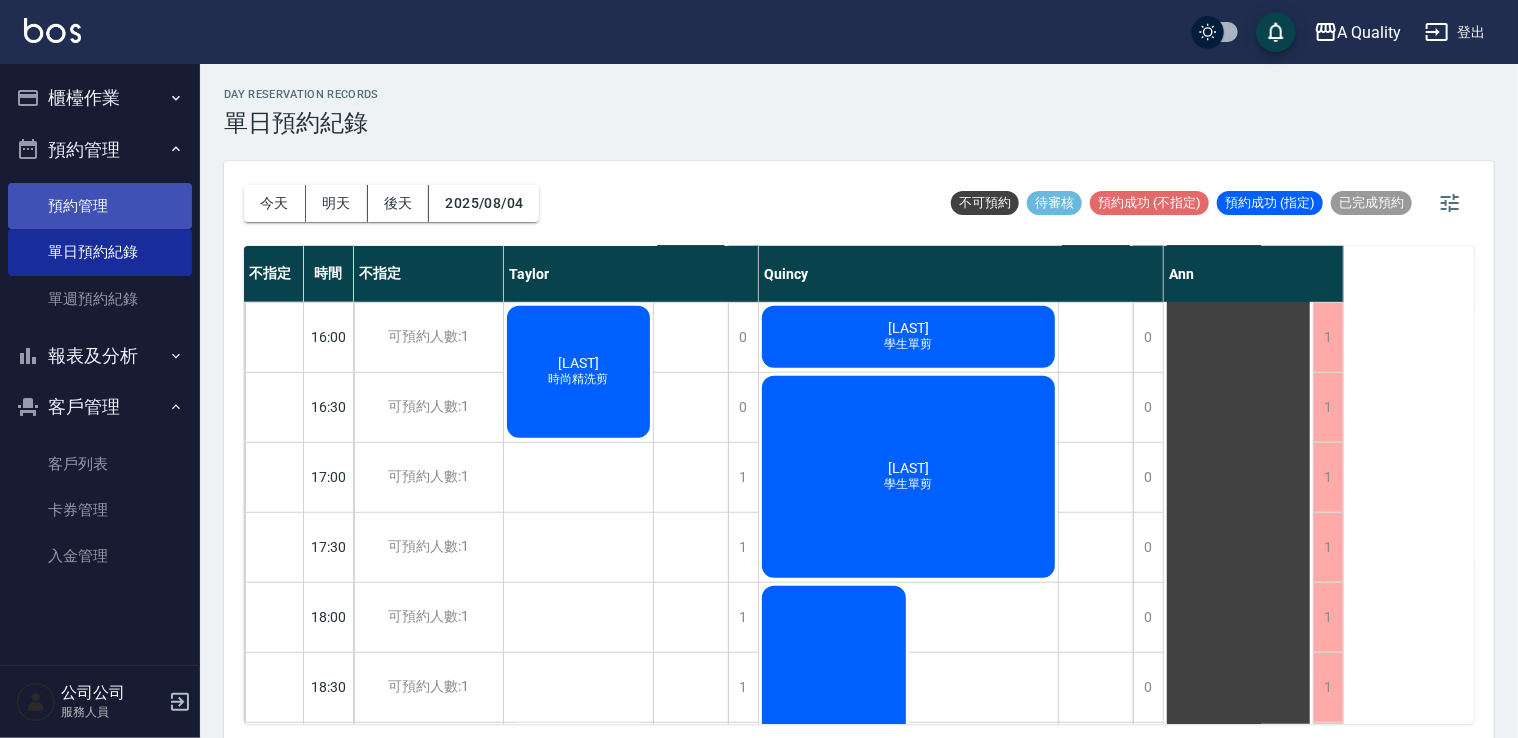 click on "預約管理" at bounding box center (100, 206) 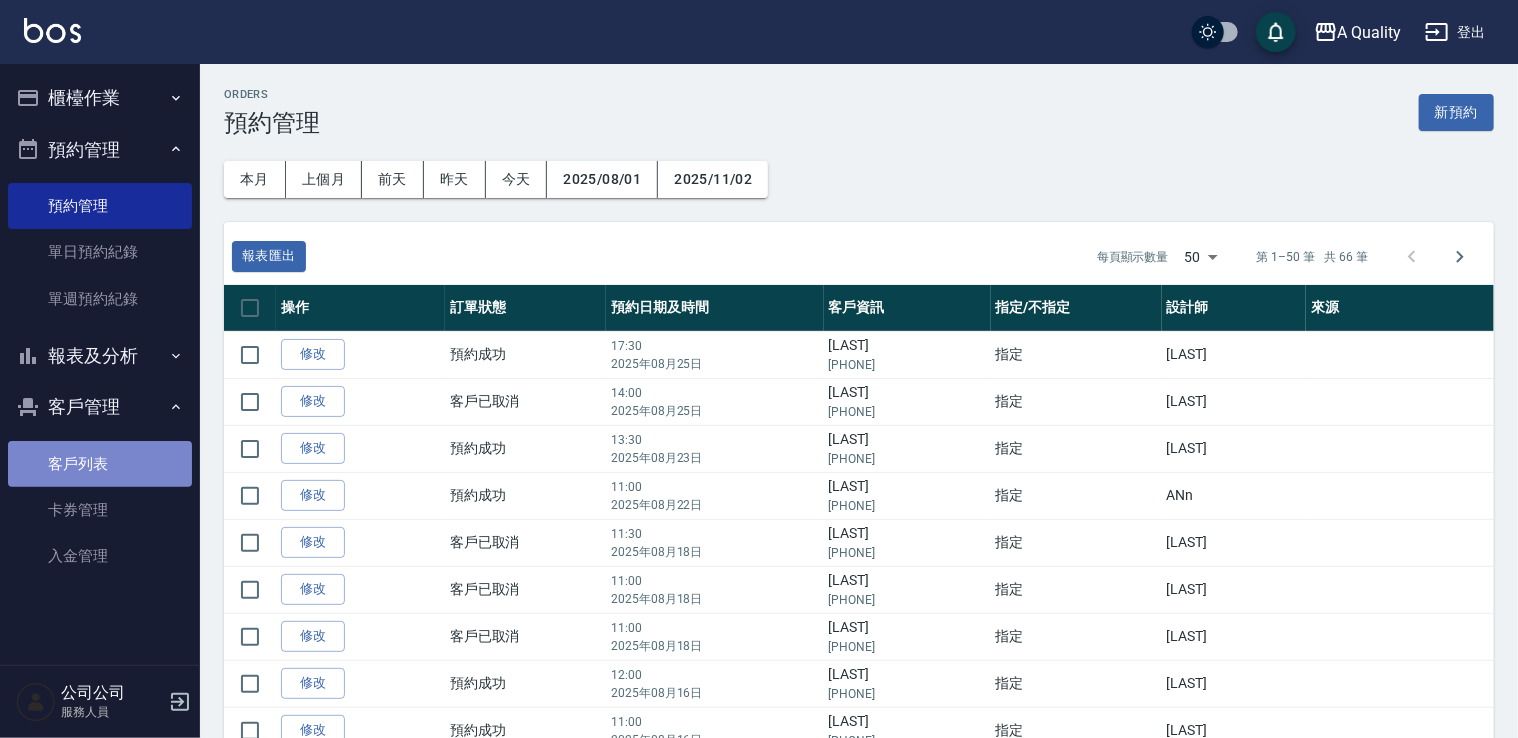 click on "客戶列表" at bounding box center (100, 464) 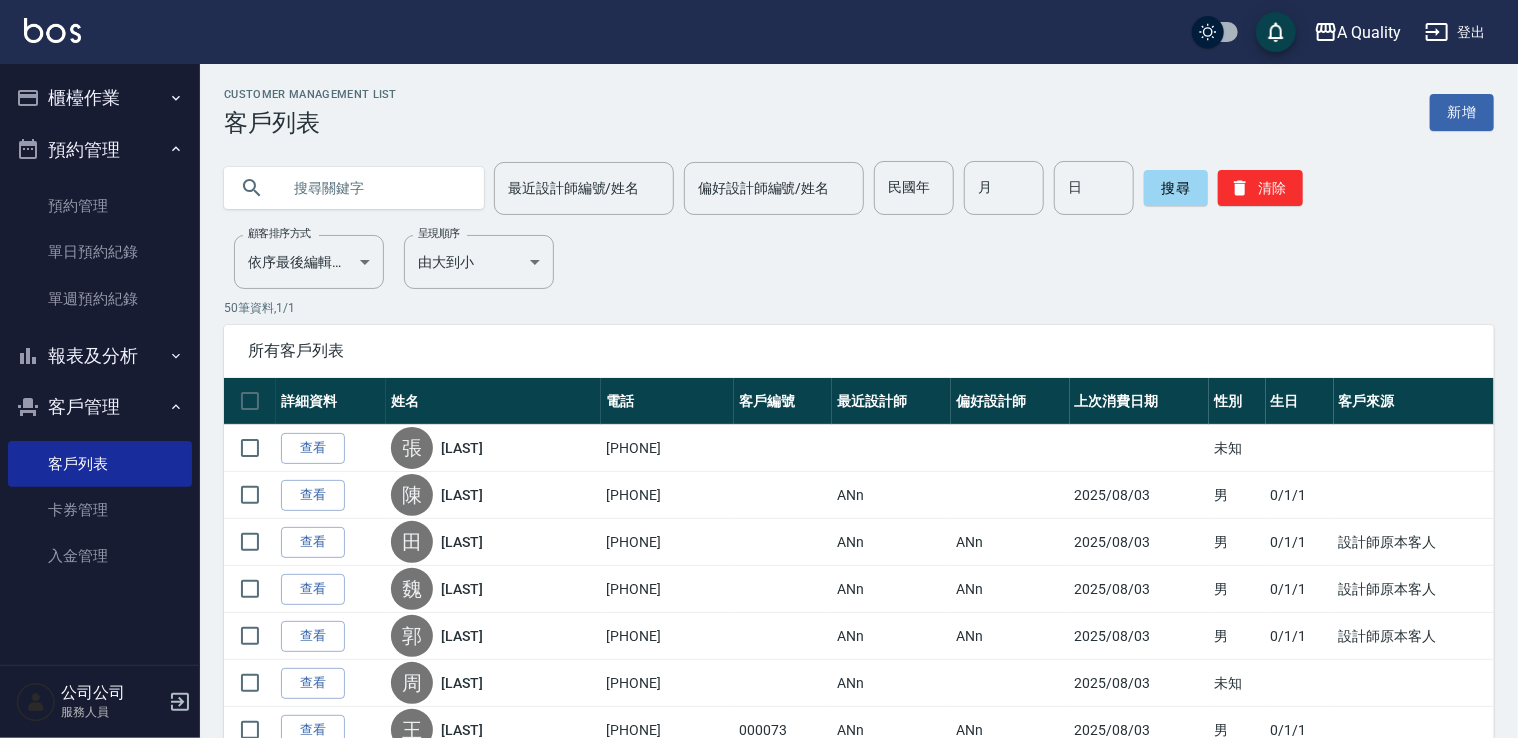 click at bounding box center [374, 188] 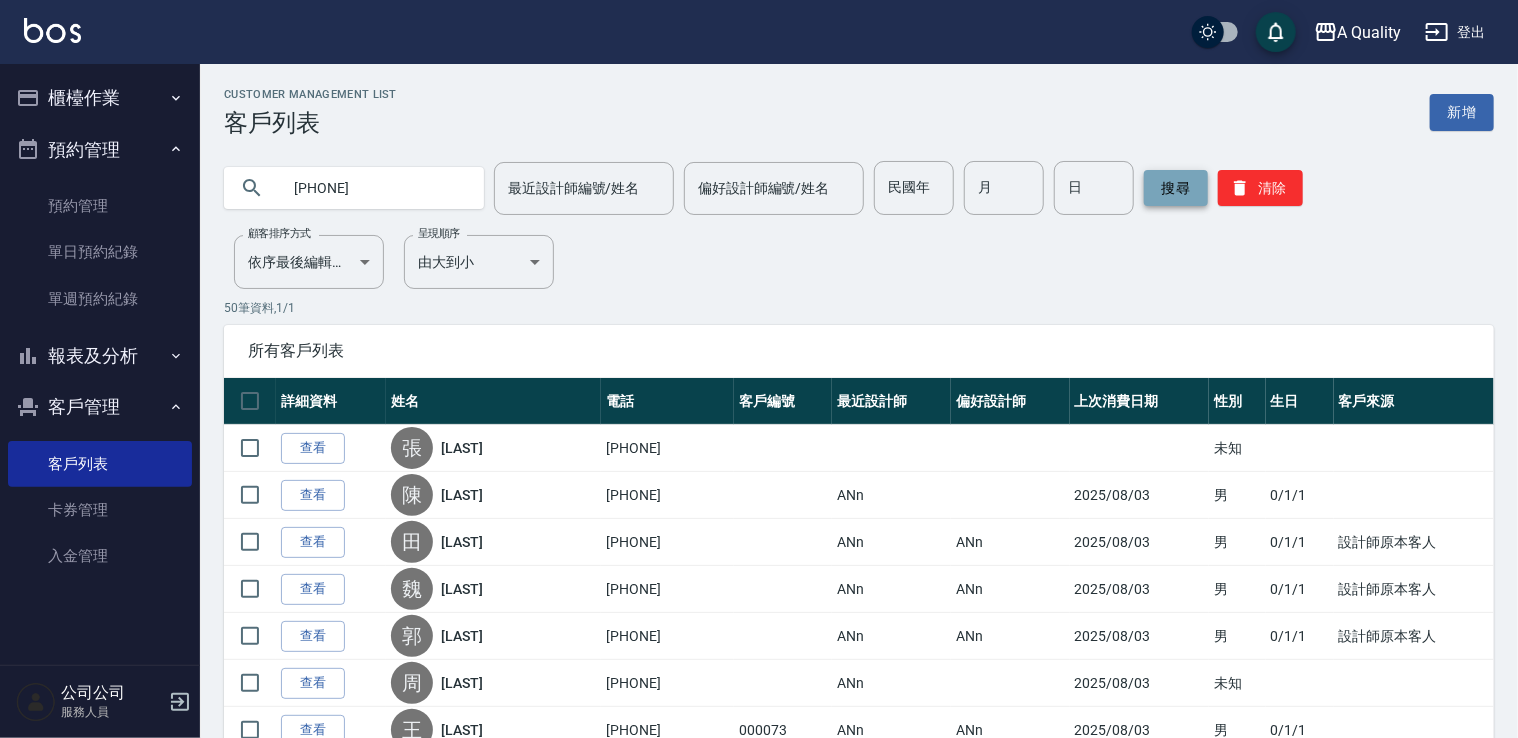 type on "[PHONE]" 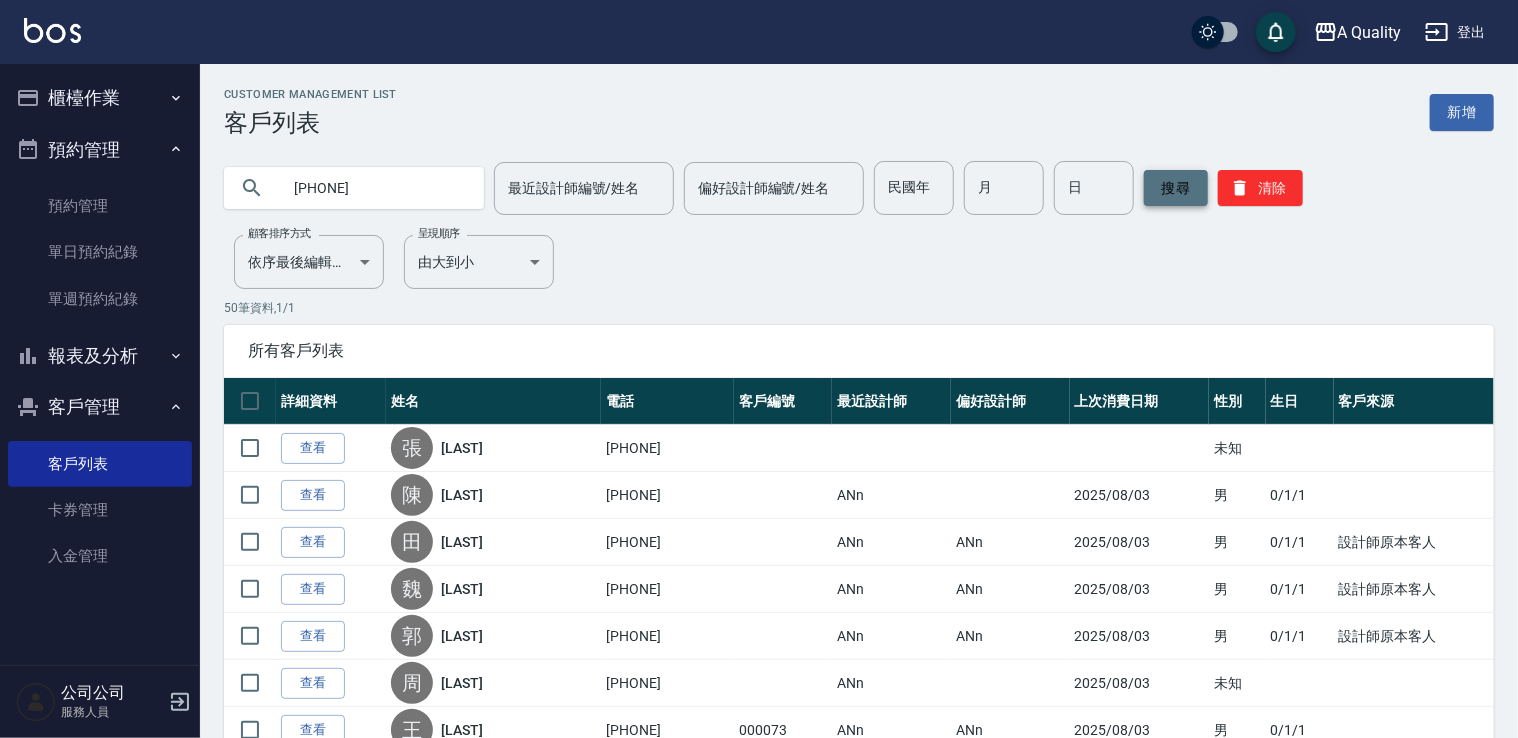 click on "搜尋" at bounding box center (1176, 188) 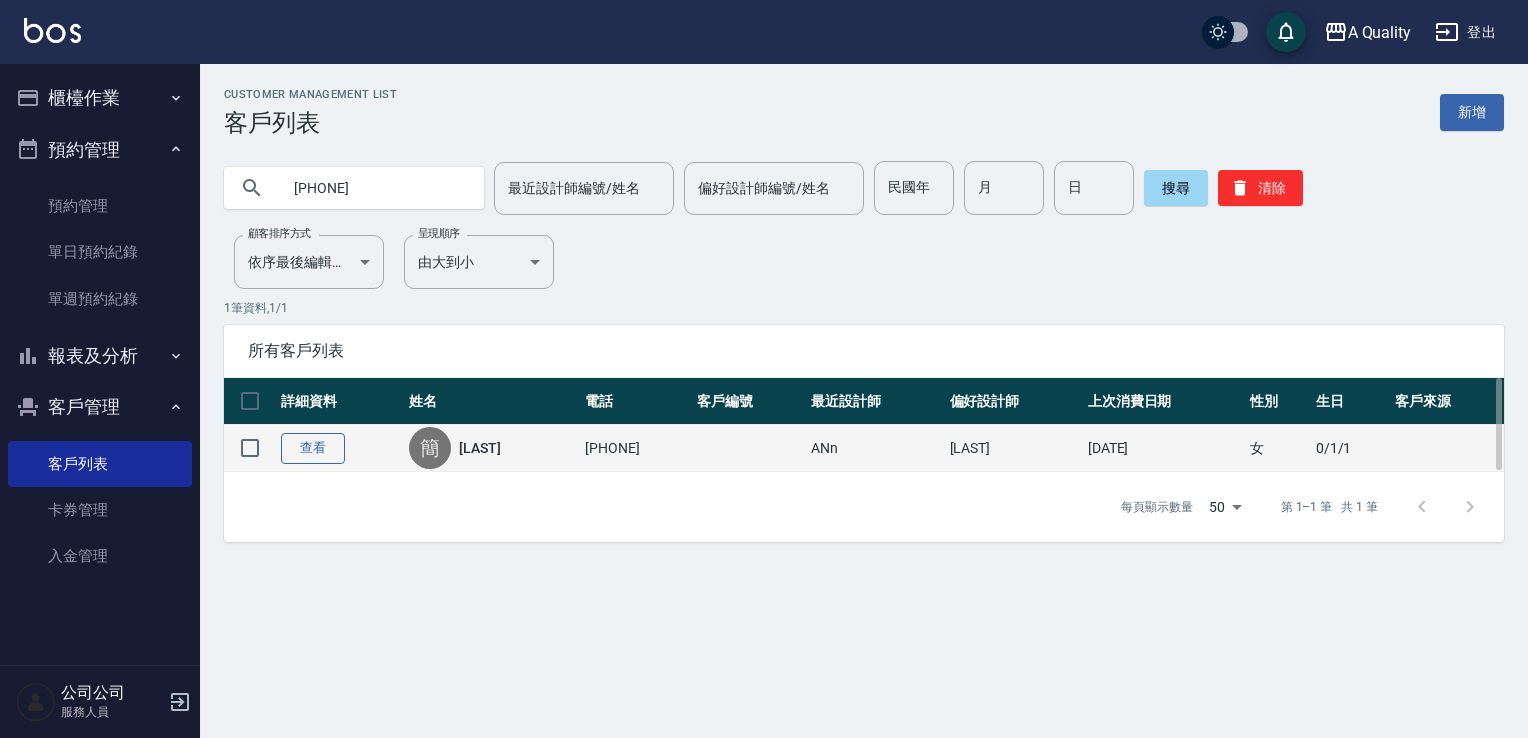 click on "查看" at bounding box center [313, 448] 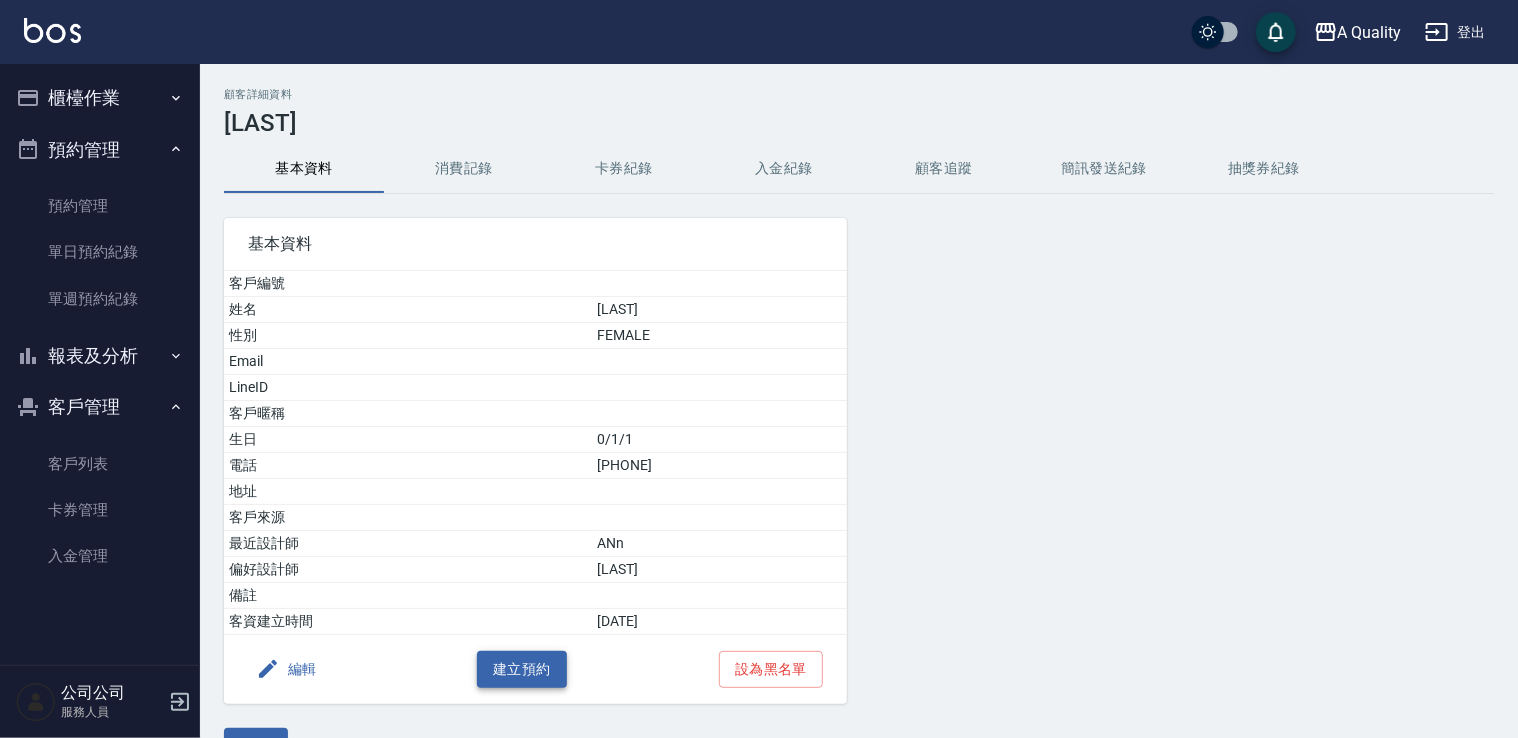 click on "建立預約" at bounding box center (522, 669) 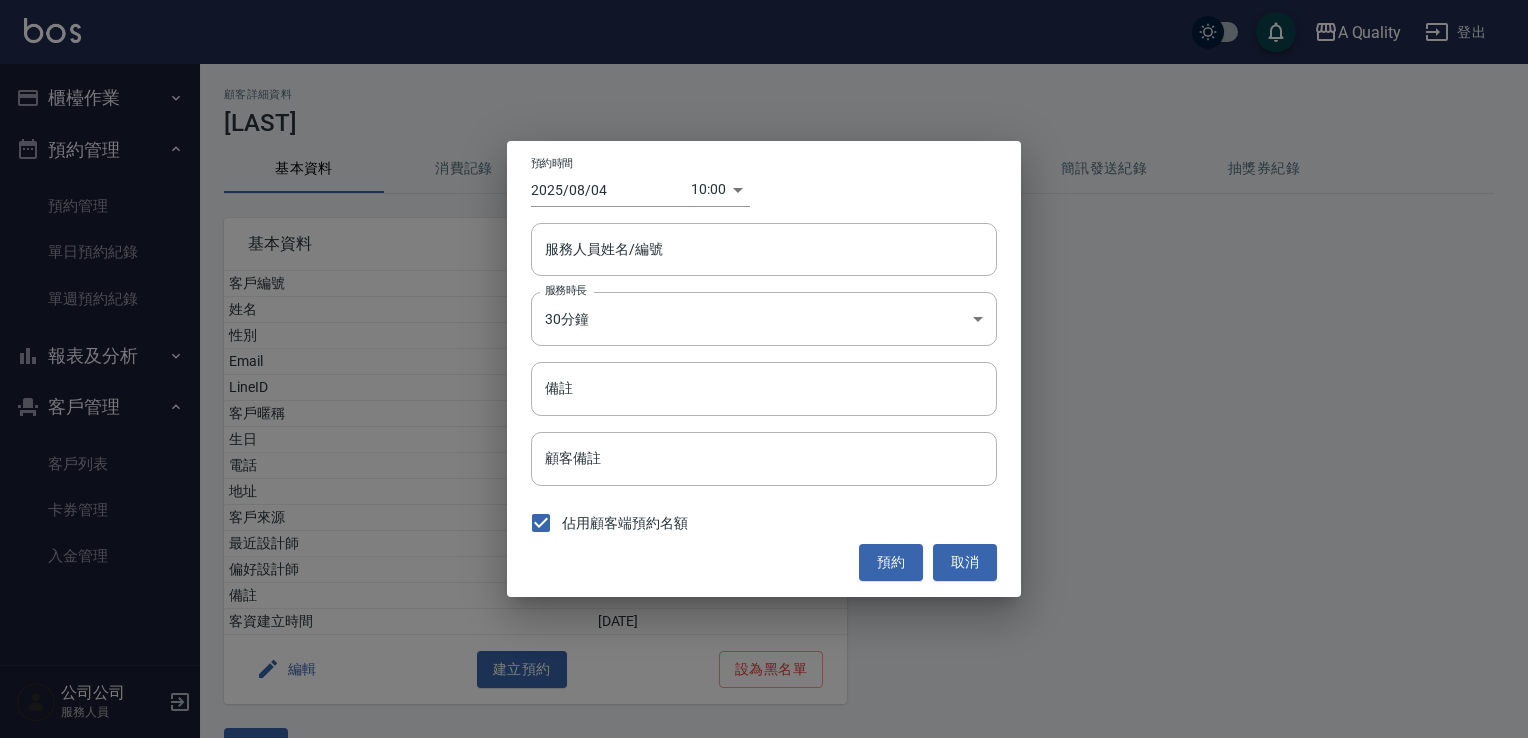 click on "A Quality 登出 櫃檯作業 打帳單 帳單列表 營業儀表板 現金收支登錄 每日結帳 排班表 現場電腦打卡 預約管理 預約管理 單日預約紀錄 單週預約紀錄 報表及分析 報表目錄 店家日報表 互助日報表 互助排行榜 互助點數明細 設計師日報表 設計師業績分析表 設計師排行榜 店販抽成明細 每日非現金明細 客戶管理 客戶列表 卡券管理 入金管理 公司公司 服務人員 顧客詳細資料 [LAST] 基本資料 消費記錄 卡券紀錄 入金紀錄 顧客追蹤 簡訊發送紀錄 抽獎券紀錄 基本資料 客戶編號 姓名 [LAST] 性別 FEMALE Email LineID 客戶暱稱 生日 0/1/1 電話 [PHONE] 地址 客戶來源 最近設計師 ANn 偏好設計師 李睿皇 備註 客資建立時間 2022/6/12 編輯 建立預約 設為黑名單 返回 預約時間 2025/08/04 10:00 1754272800000 服務人員姓名/編號 服務人員姓名/編號 服務時長 30分鐘 1 服務時長 備註 備註 顧客備註" at bounding box center [764, 394] 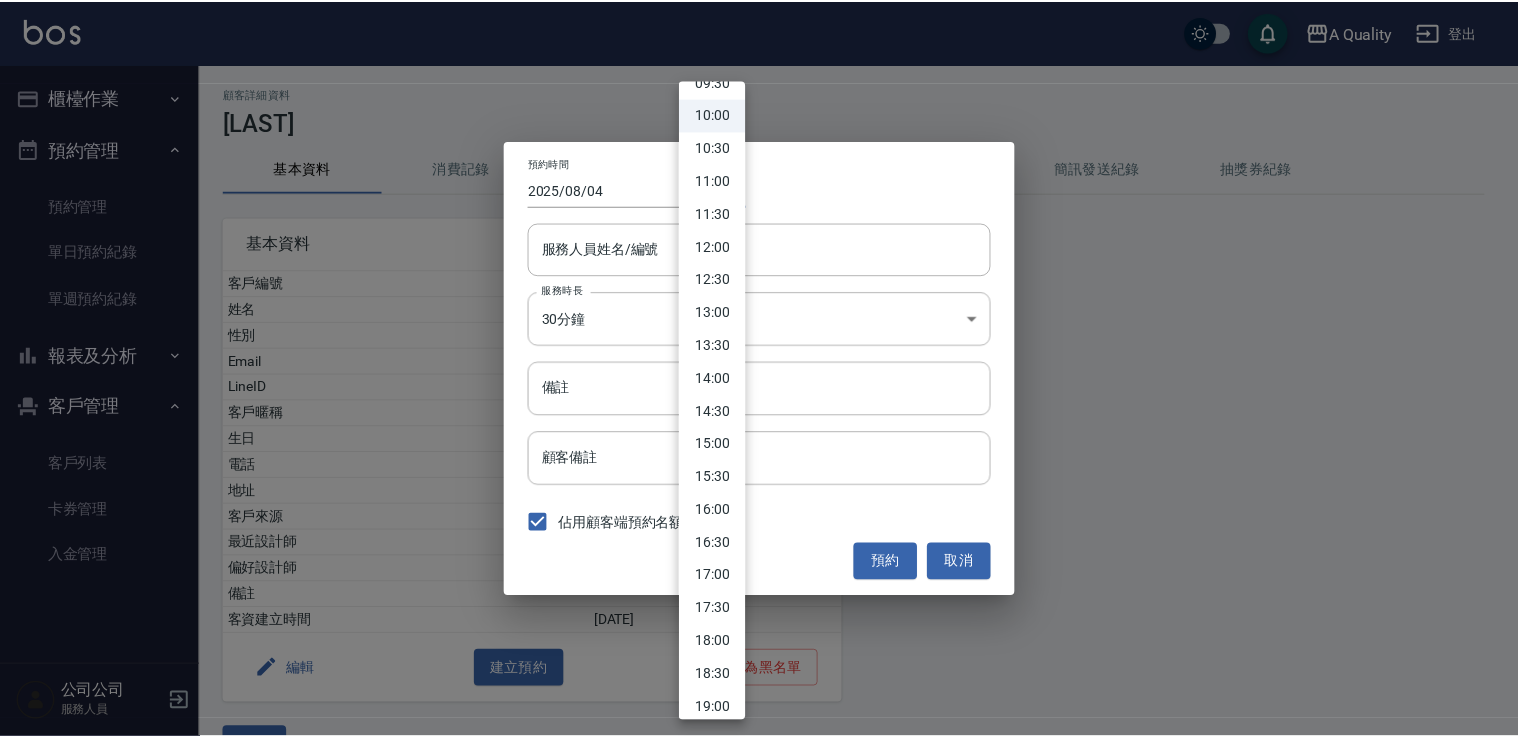 scroll, scrollTop: 763, scrollLeft: 0, axis: vertical 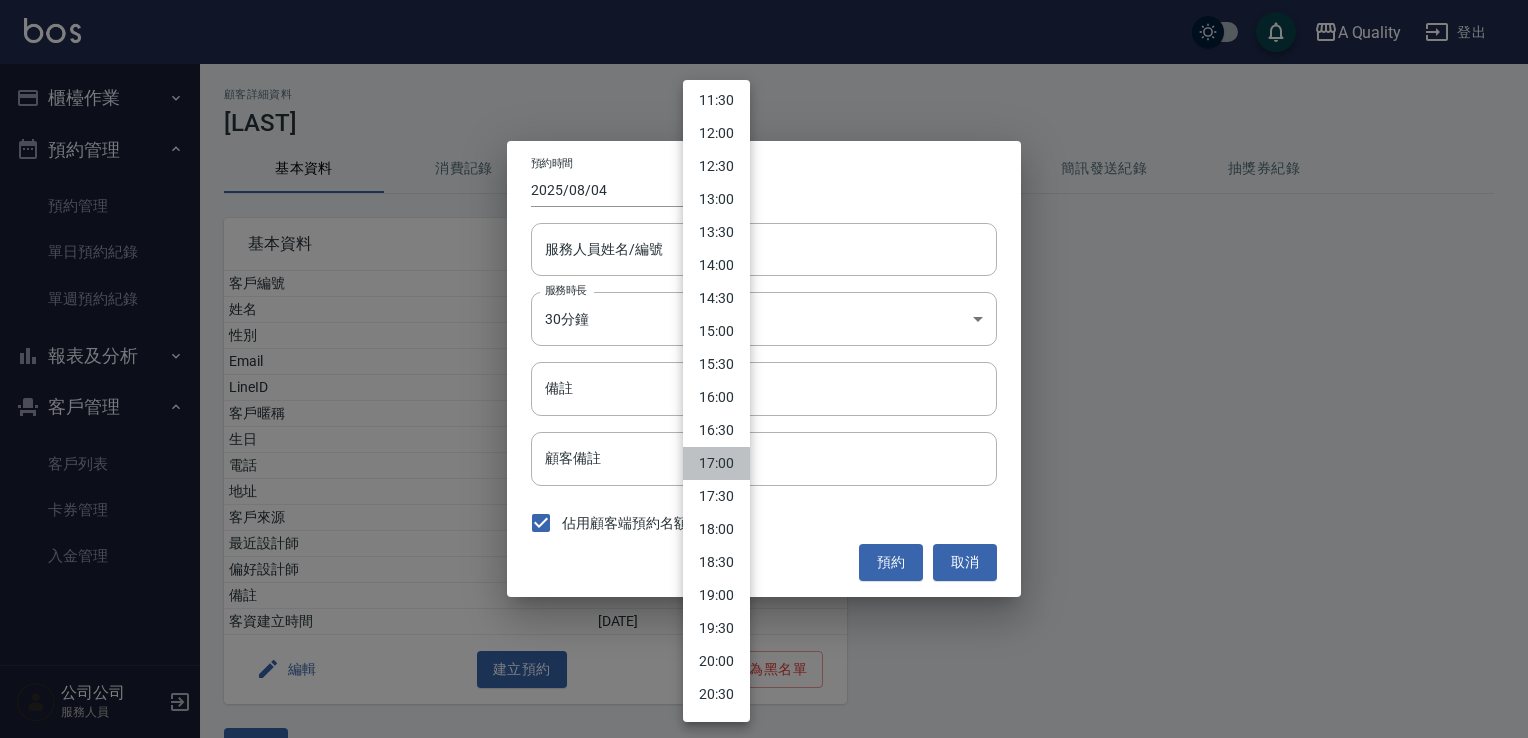 click on "17:00" at bounding box center [716, 463] 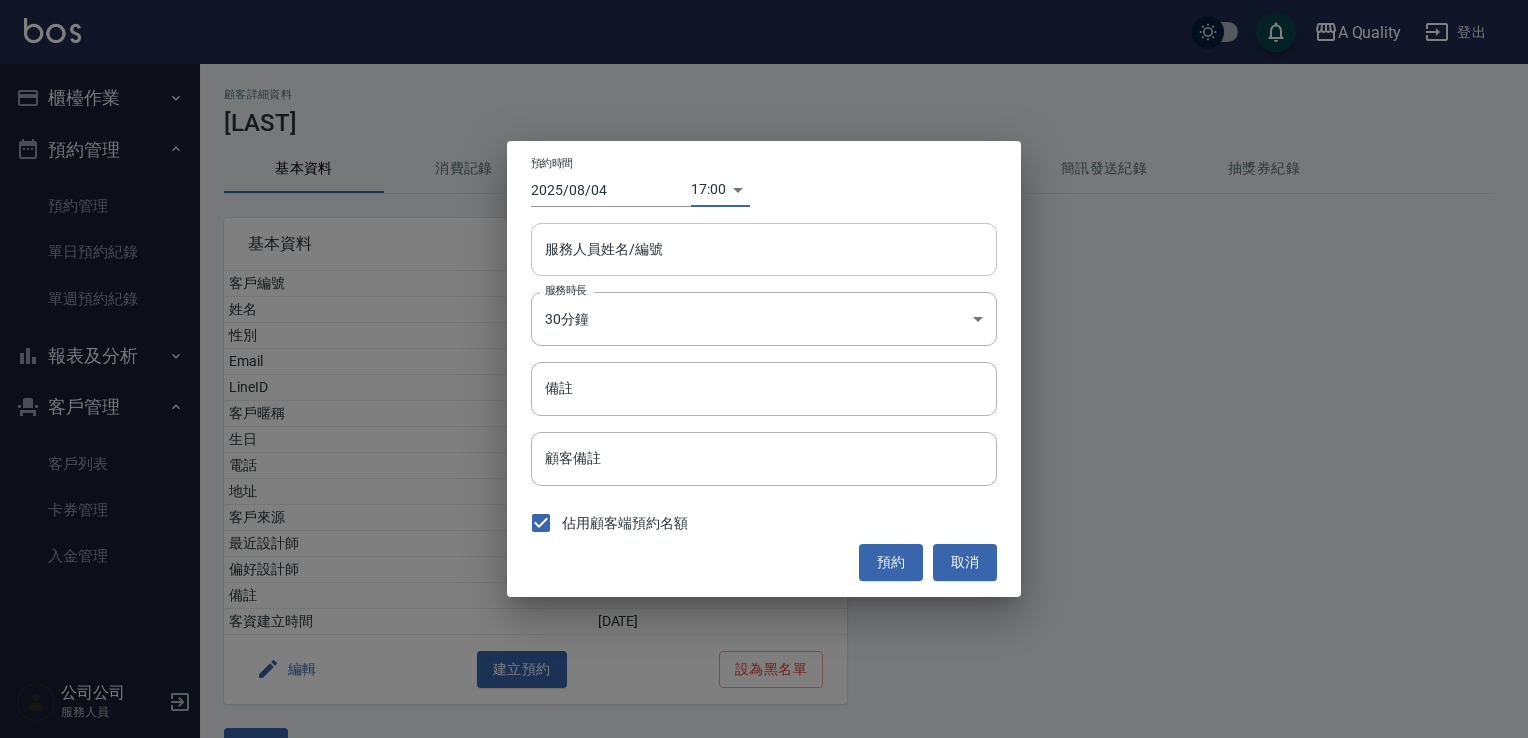 click on "服務人員姓名/編號" at bounding box center (764, 249) 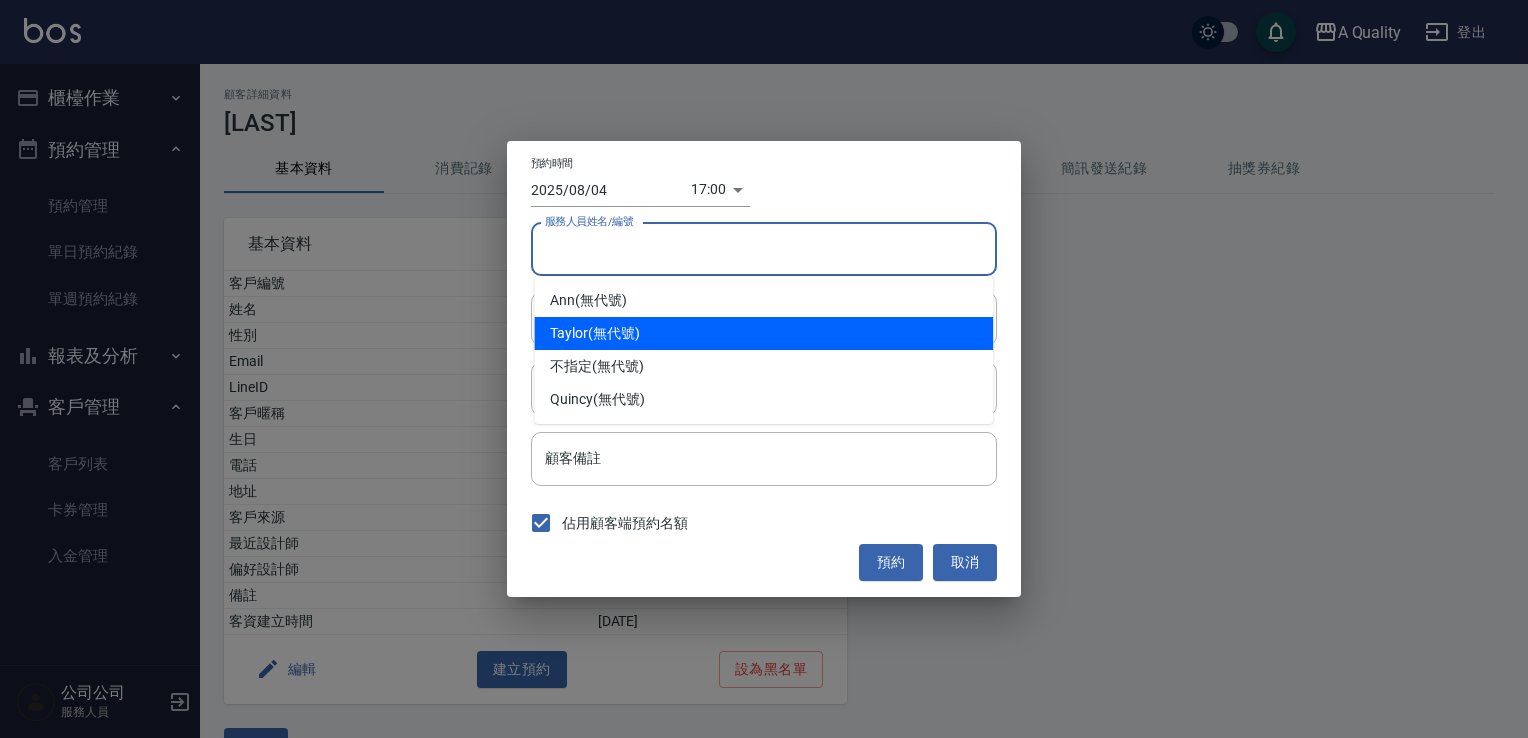 click on "Taylor (無代號)" at bounding box center [763, 333] 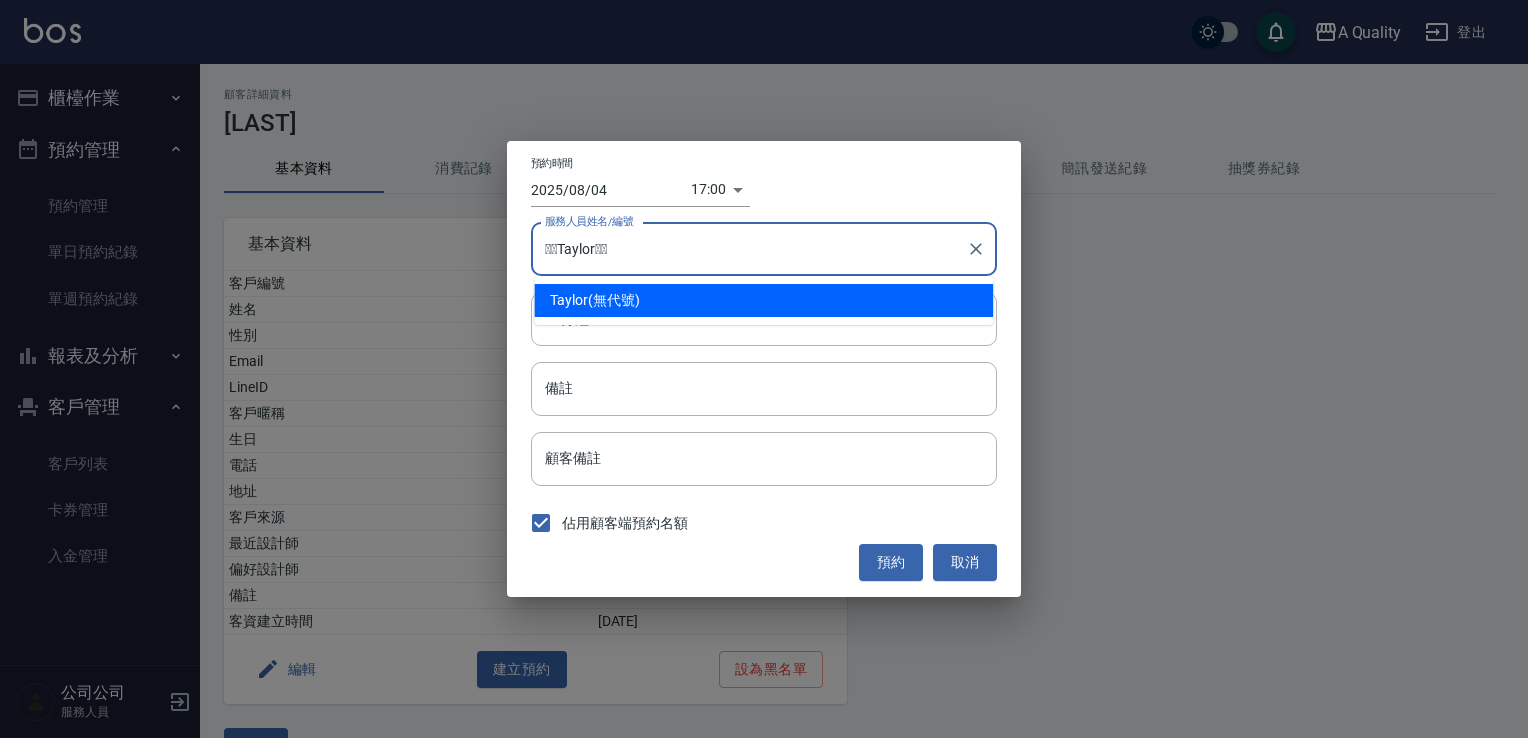 click on "🫧🫧Taylor🫧🫧" at bounding box center (749, 249) 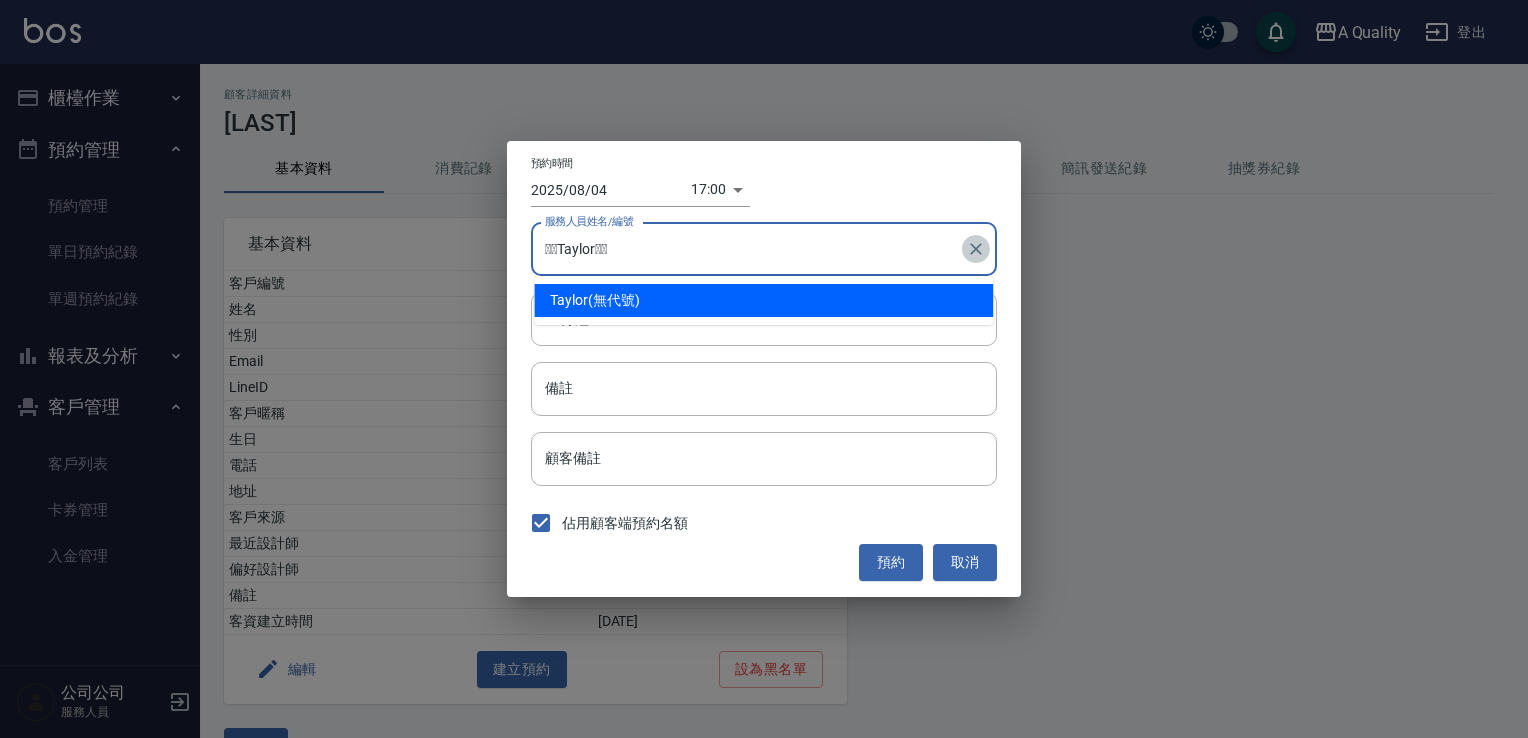 click 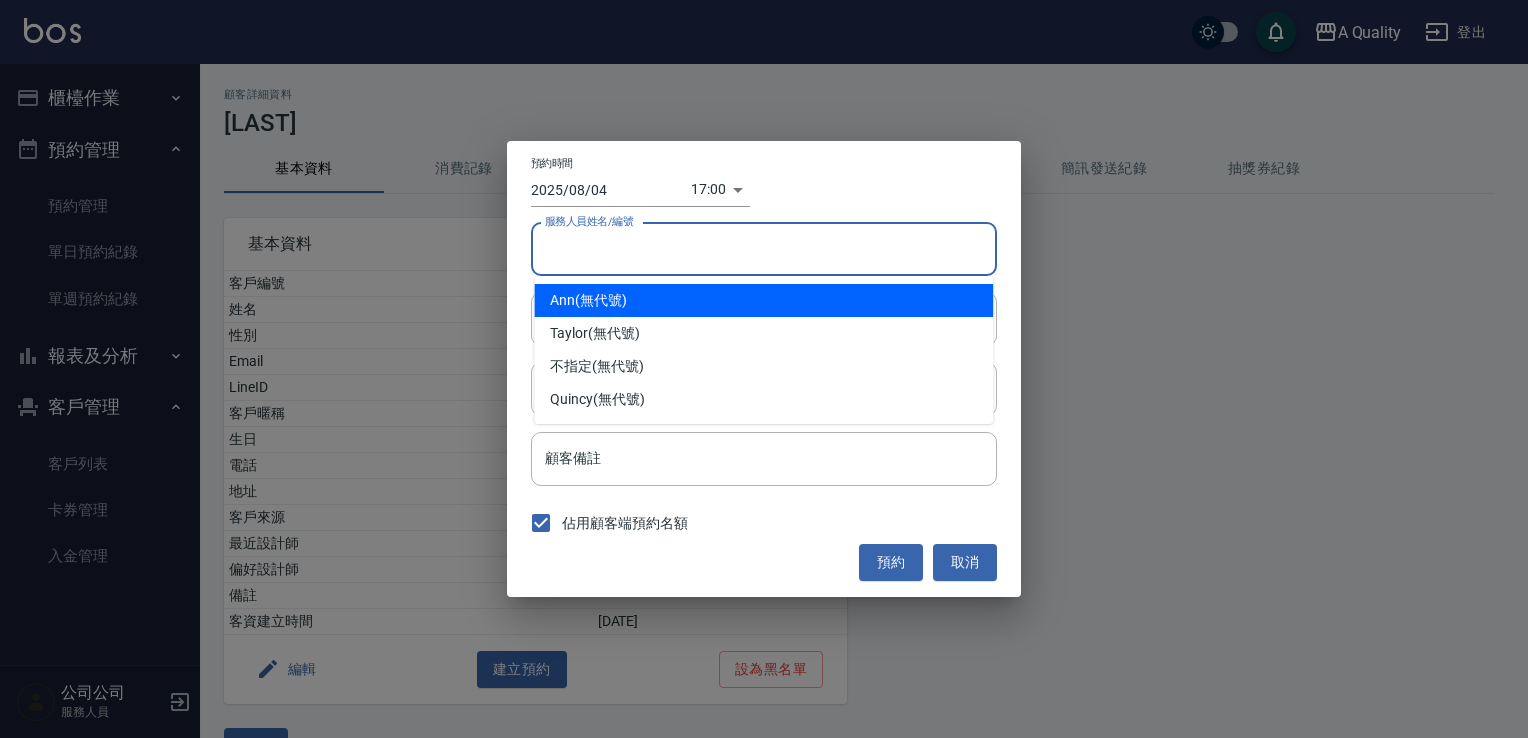 click on "服務人員姓名/編號" at bounding box center [764, 249] 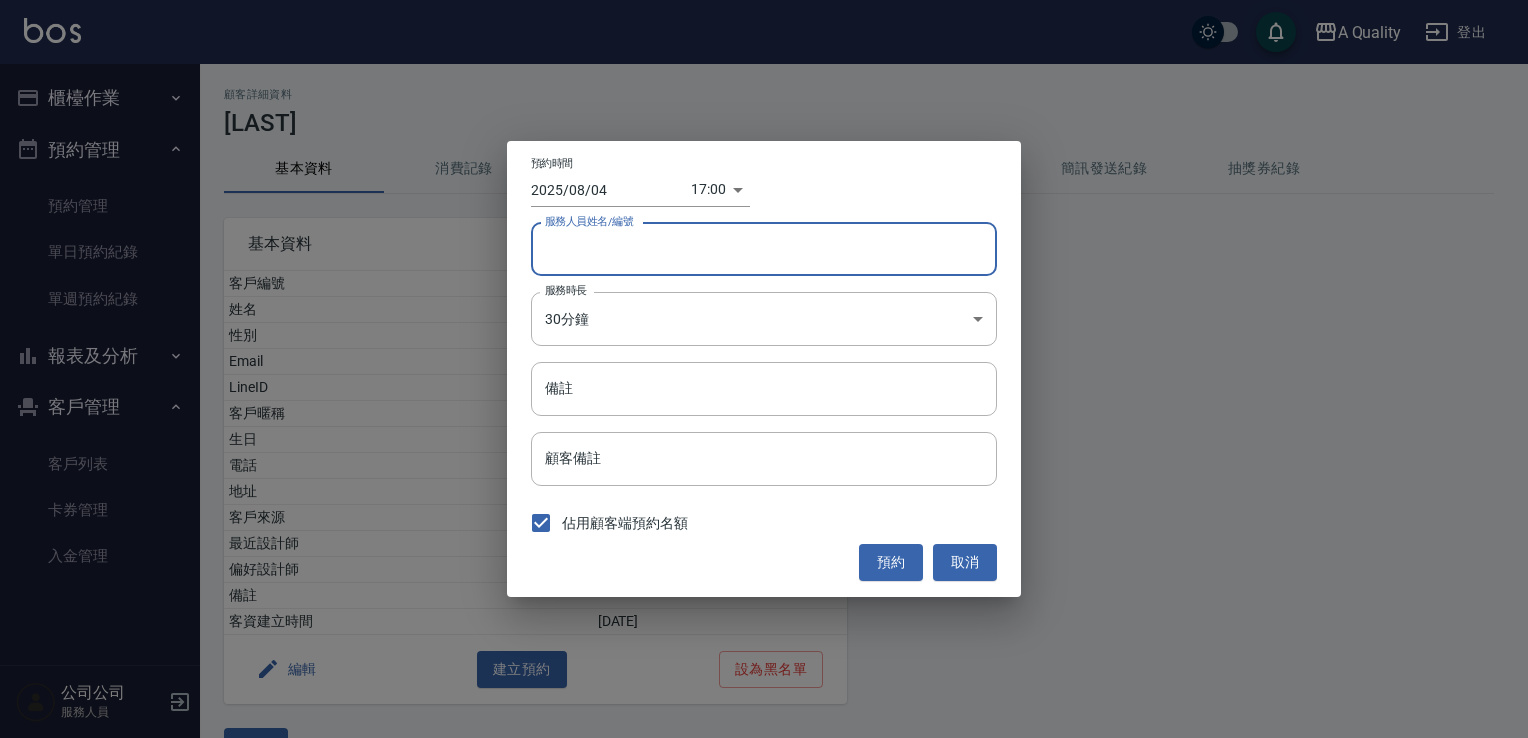 click on "服務人員姓名/編號" at bounding box center (764, 249) 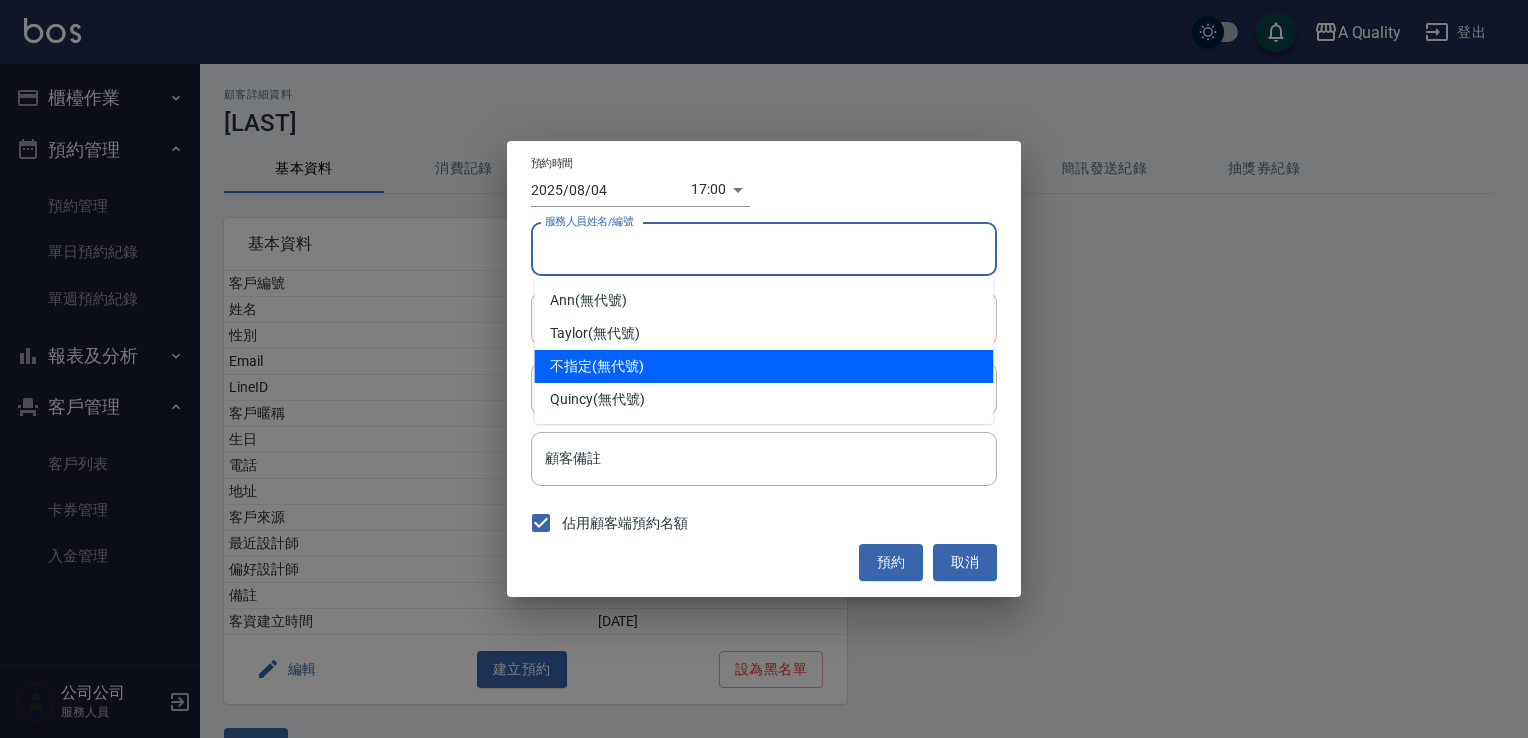 click on "不指定 (無代號)" at bounding box center [763, 366] 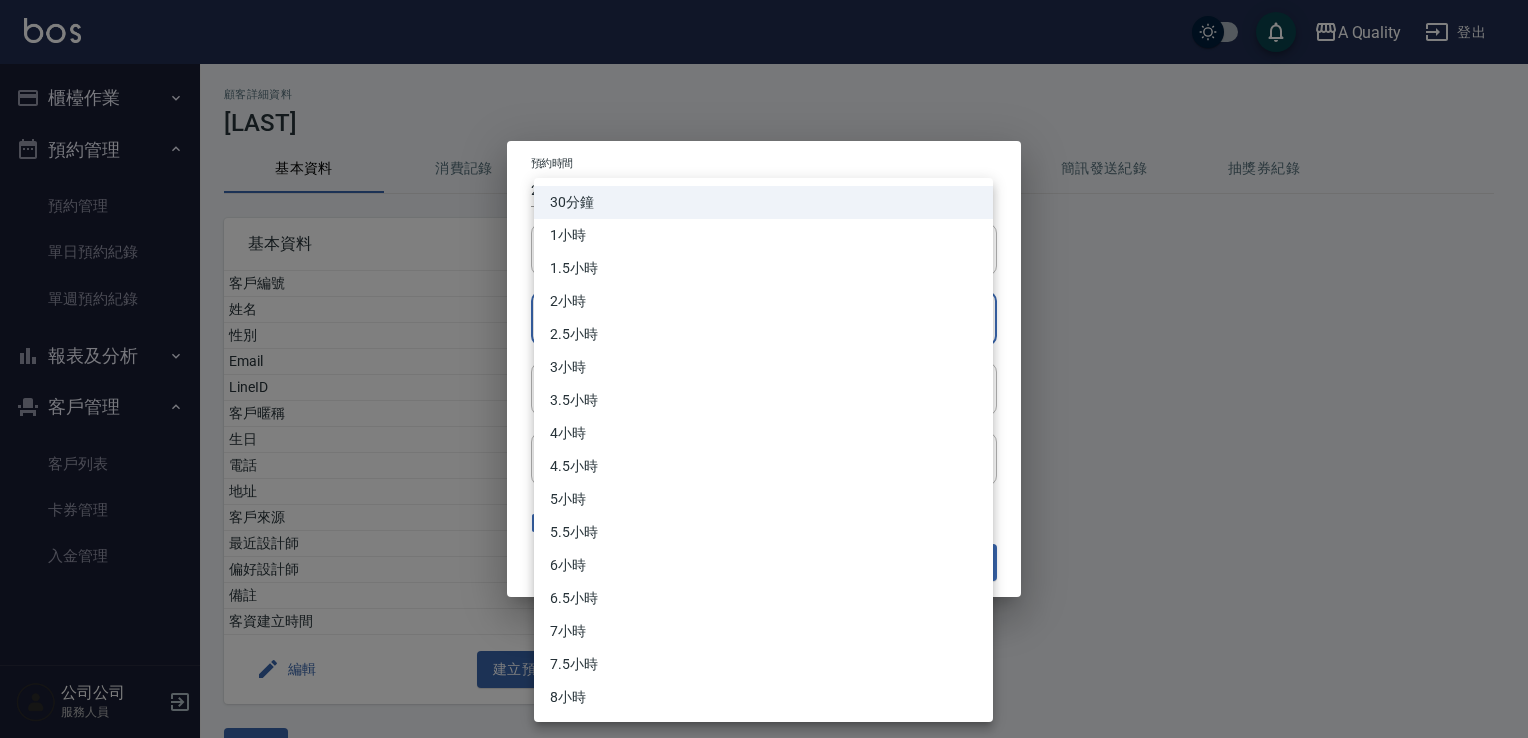 click on "A Quality 登出 櫃檯作業 打帳單 帳單列表 營業儀表板 現金收支登錄 每日結帳 排班表 現場電腦打卡 預約管理 預約管理 單日預約紀錄 單週預約紀錄 報表及分析 報表目錄 店家日報表 互助日報表 互助排行榜 互助點數明細 設計師日報表 設計師業績分析表 設計師排行榜 店販抽成明細 每日非現金明細 客戶管理 客戶列表 卡券管理 入金管理 公司公司 服務人員 顧客詳細資料 [LAST] 基本資料 消費記錄 卡券紀錄 入金紀錄 顧客追蹤 簡訊發送紀錄 抽獎券紀錄 基本資料 客戶編號 姓名 [LAST] 性別 FEMALE Email LineID 客戶暱稱 生日 0/1/1 電話 [PHONE] 地址 客戶來源 最近設計師 ANn 偏好設計師 李睿皇 備註 客資建立時間 2022/6/12 編輯 建立預約 設為黑名單 返回 預約時間 2025/08/04 17:00 1754298000000 服務人員姓名/編號 公司公司 服務人員姓名/編號 服務時長 30分鐘 1 服務時長 備註 備註" at bounding box center [764, 394] 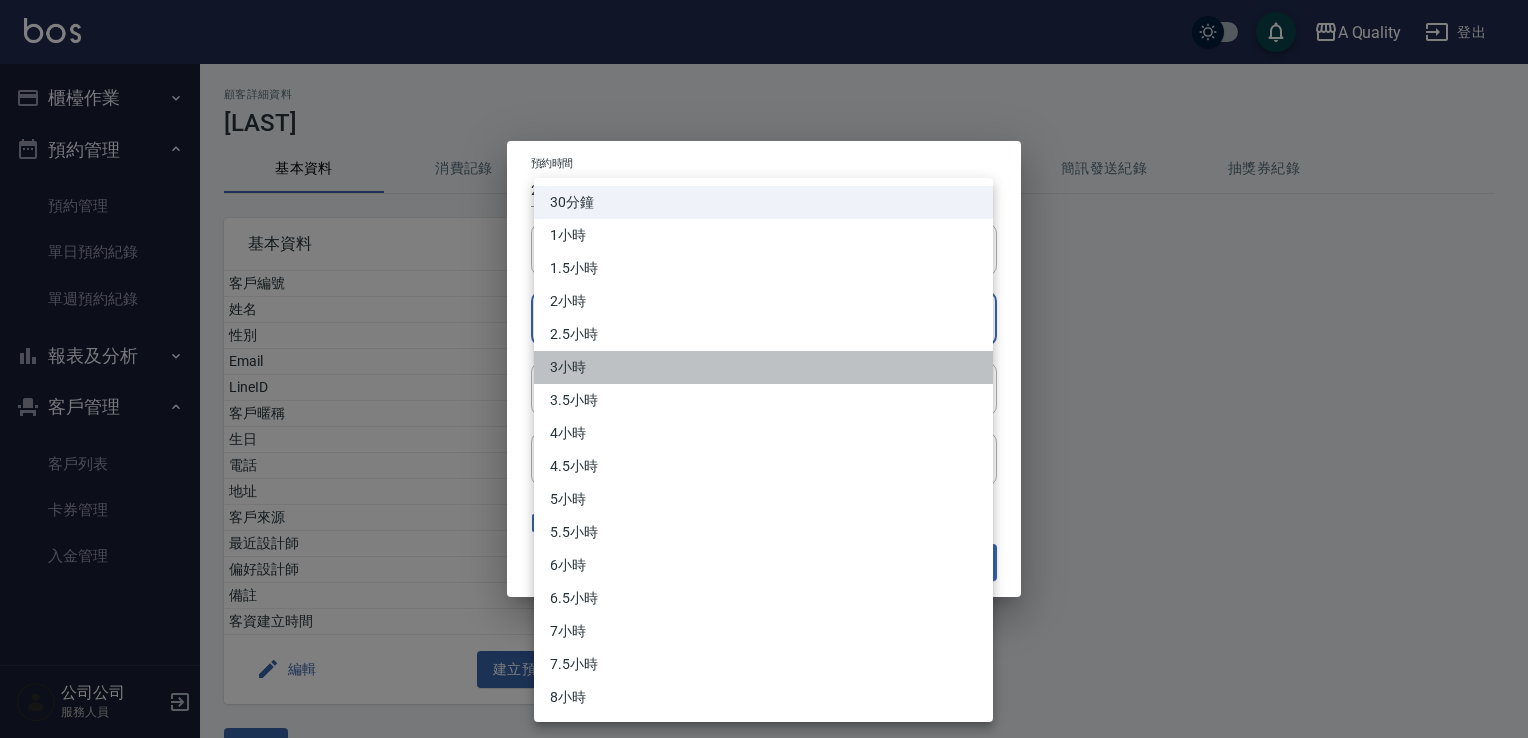 click on "3小時" at bounding box center (763, 367) 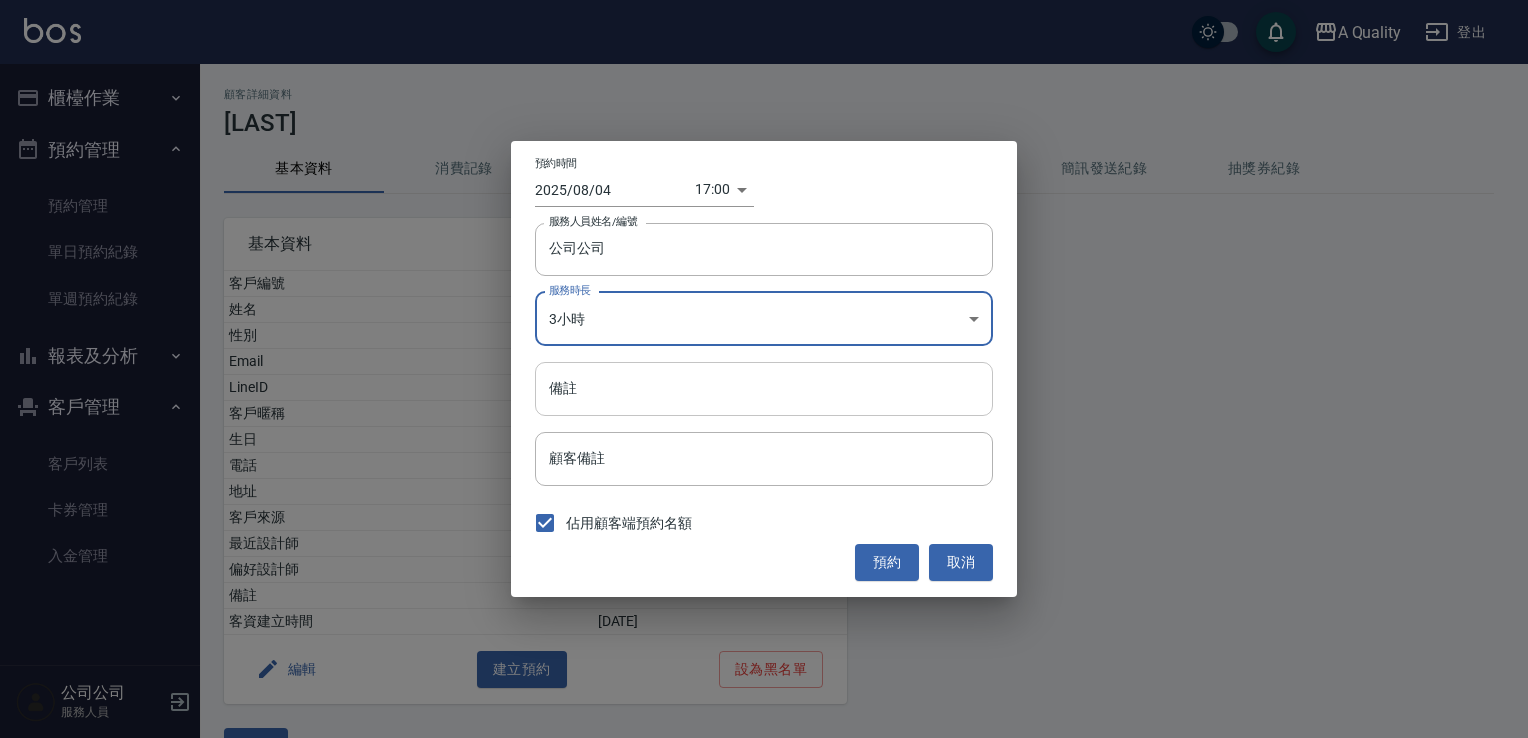click on "備註" at bounding box center (764, 389) 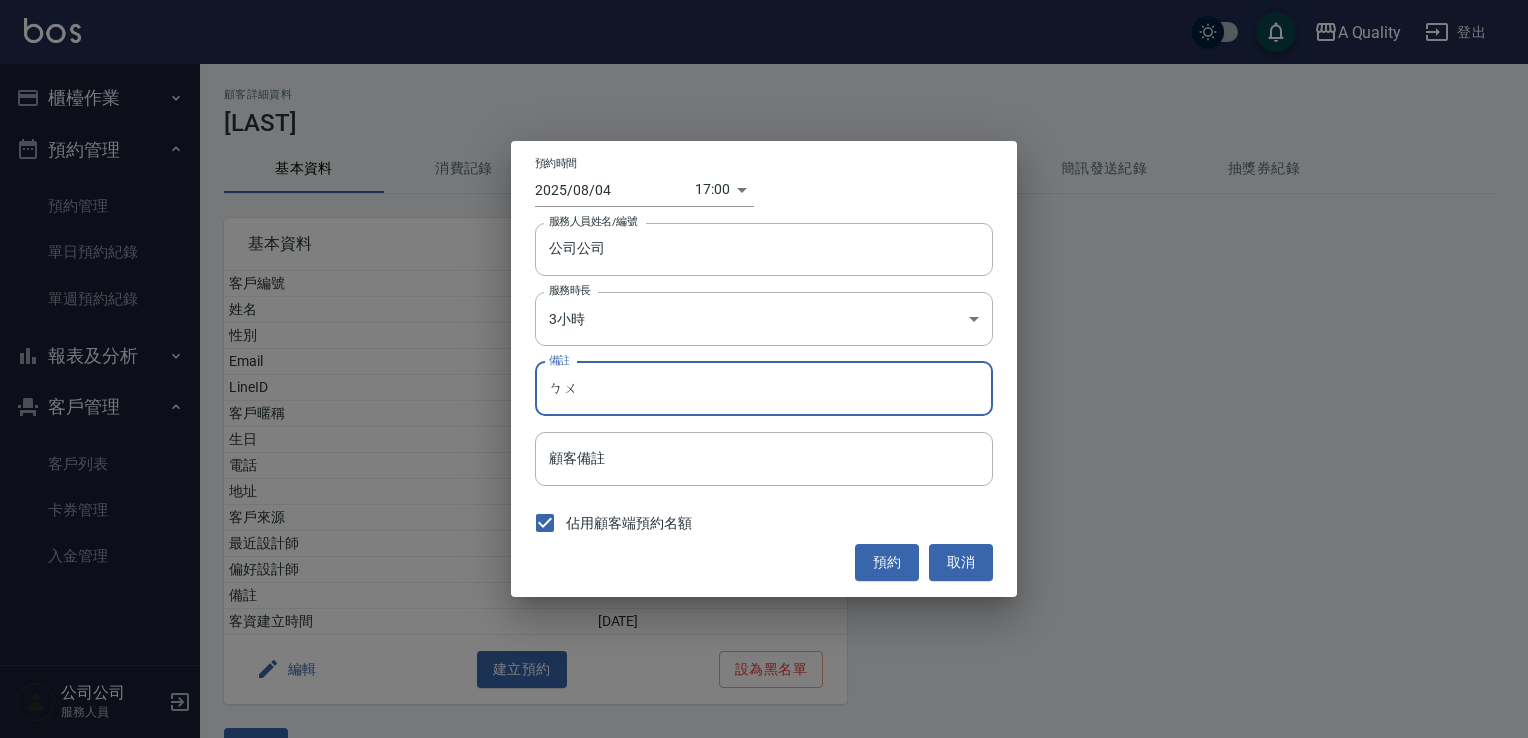 type on "不" 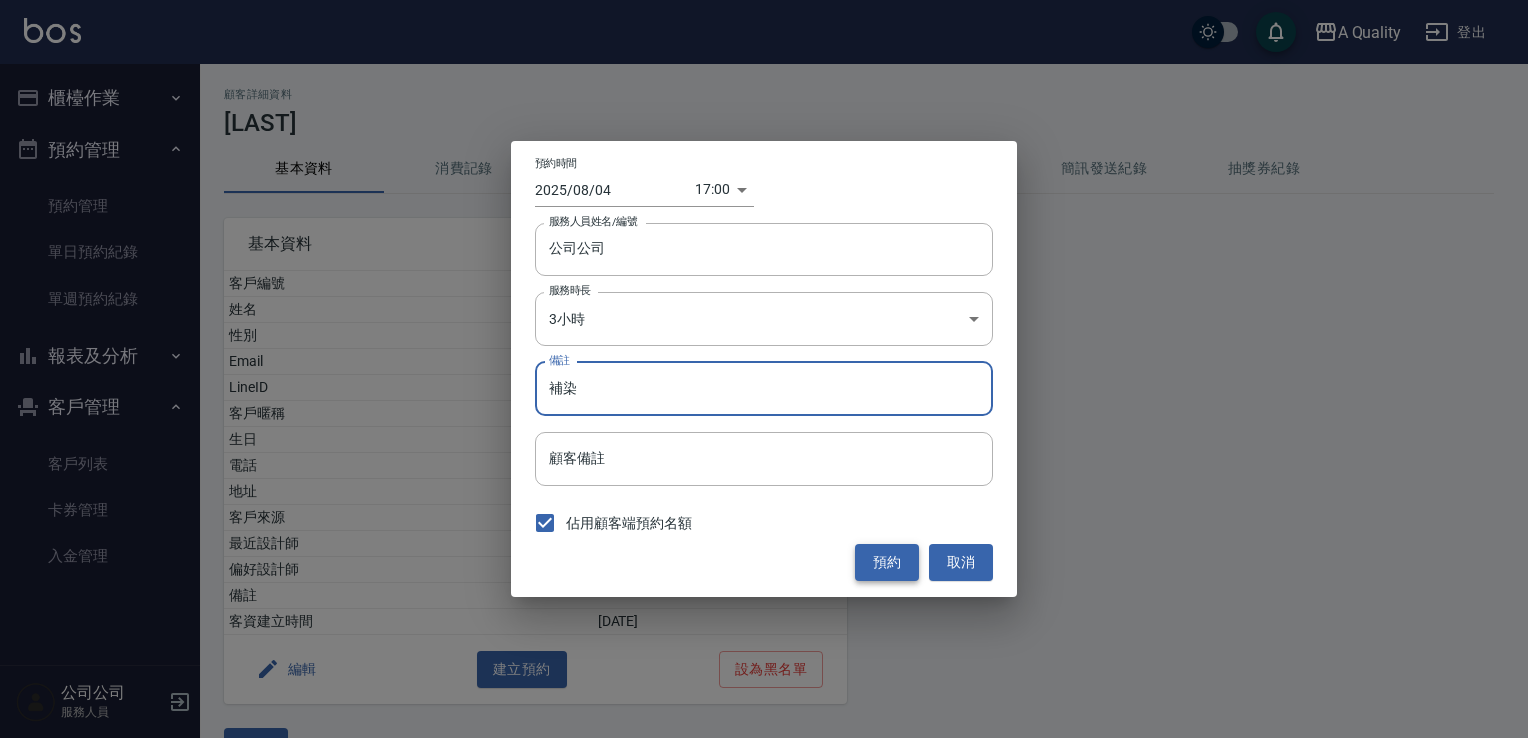type on "補染" 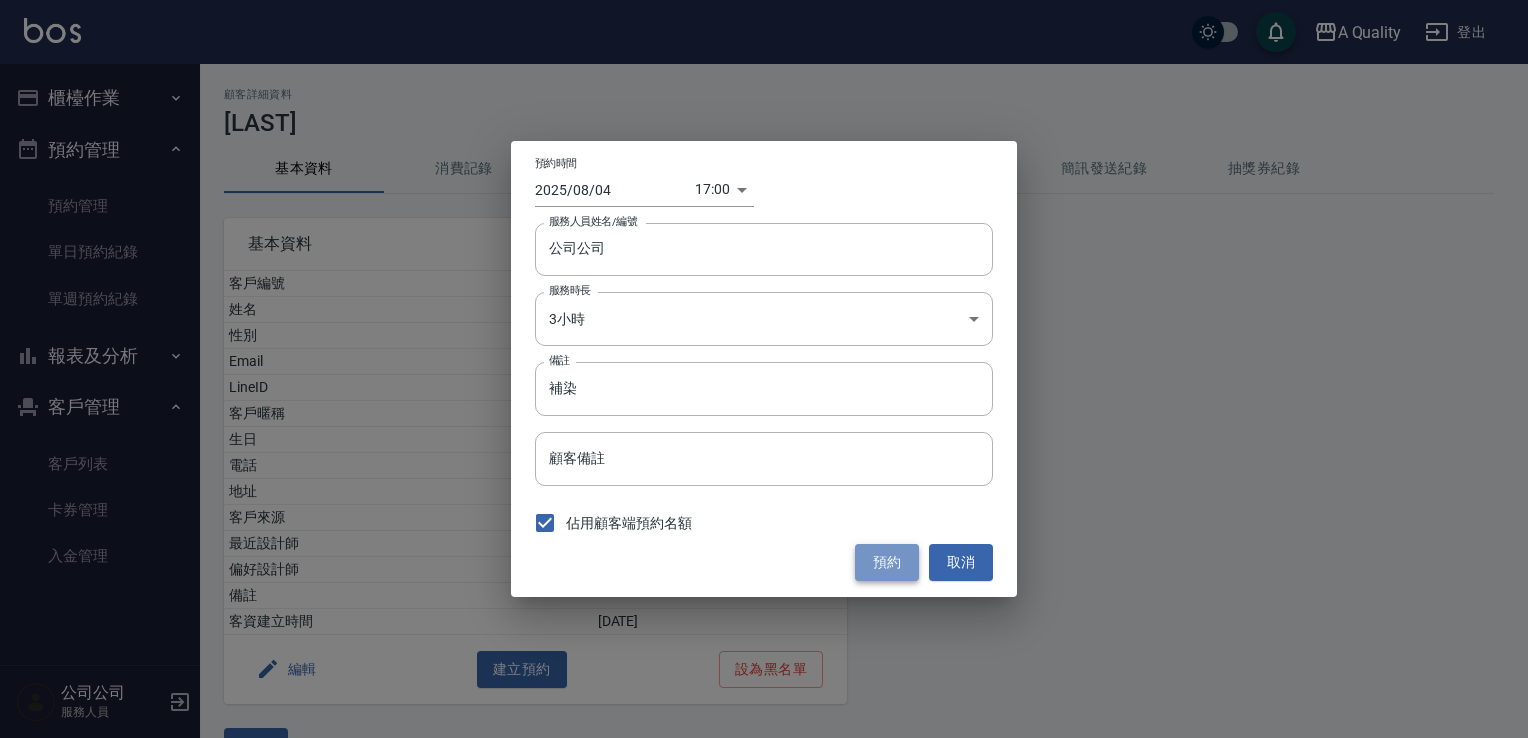 click on "預約" at bounding box center (887, 562) 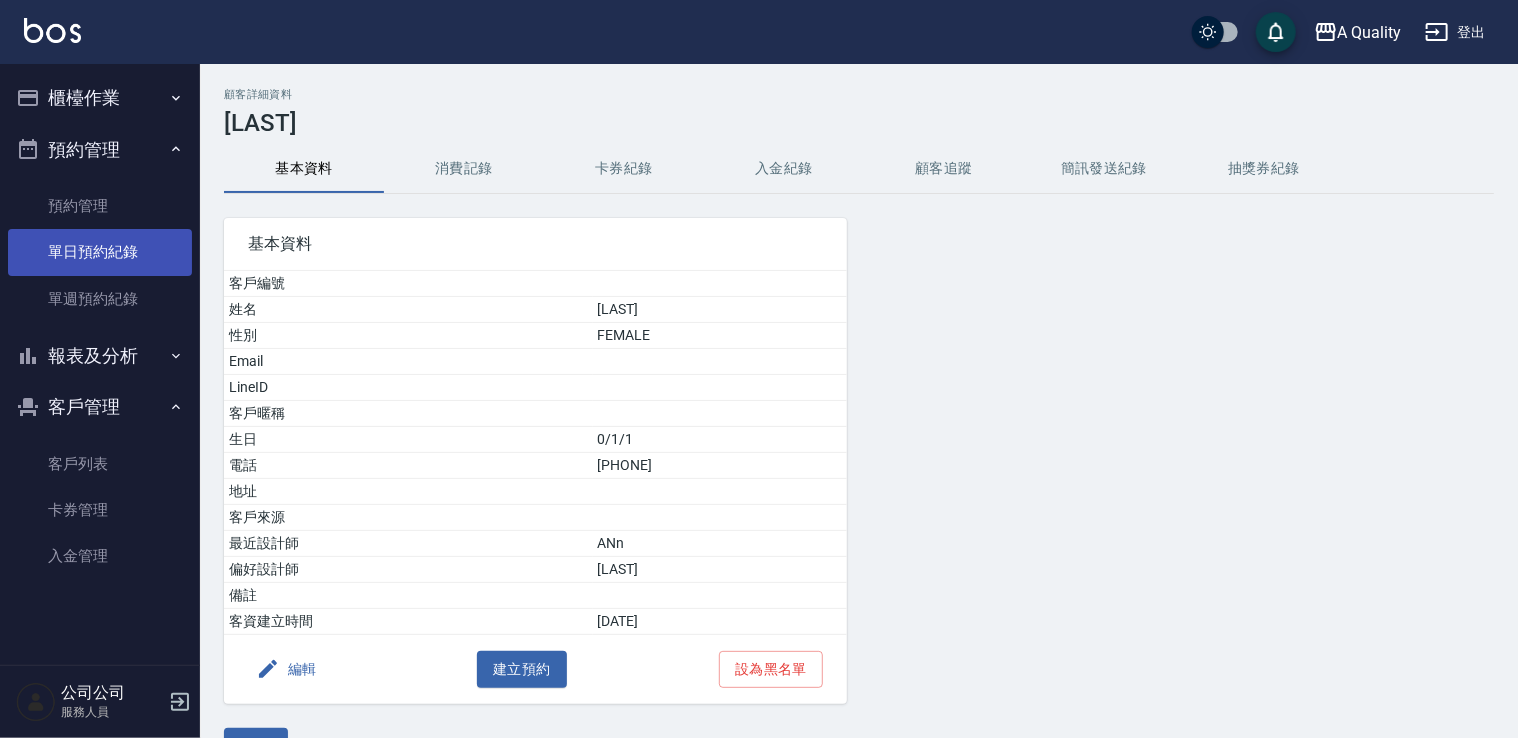 drag, startPoint x: 52, startPoint y: 237, endPoint x: 86, endPoint y: 244, distance: 34.713108 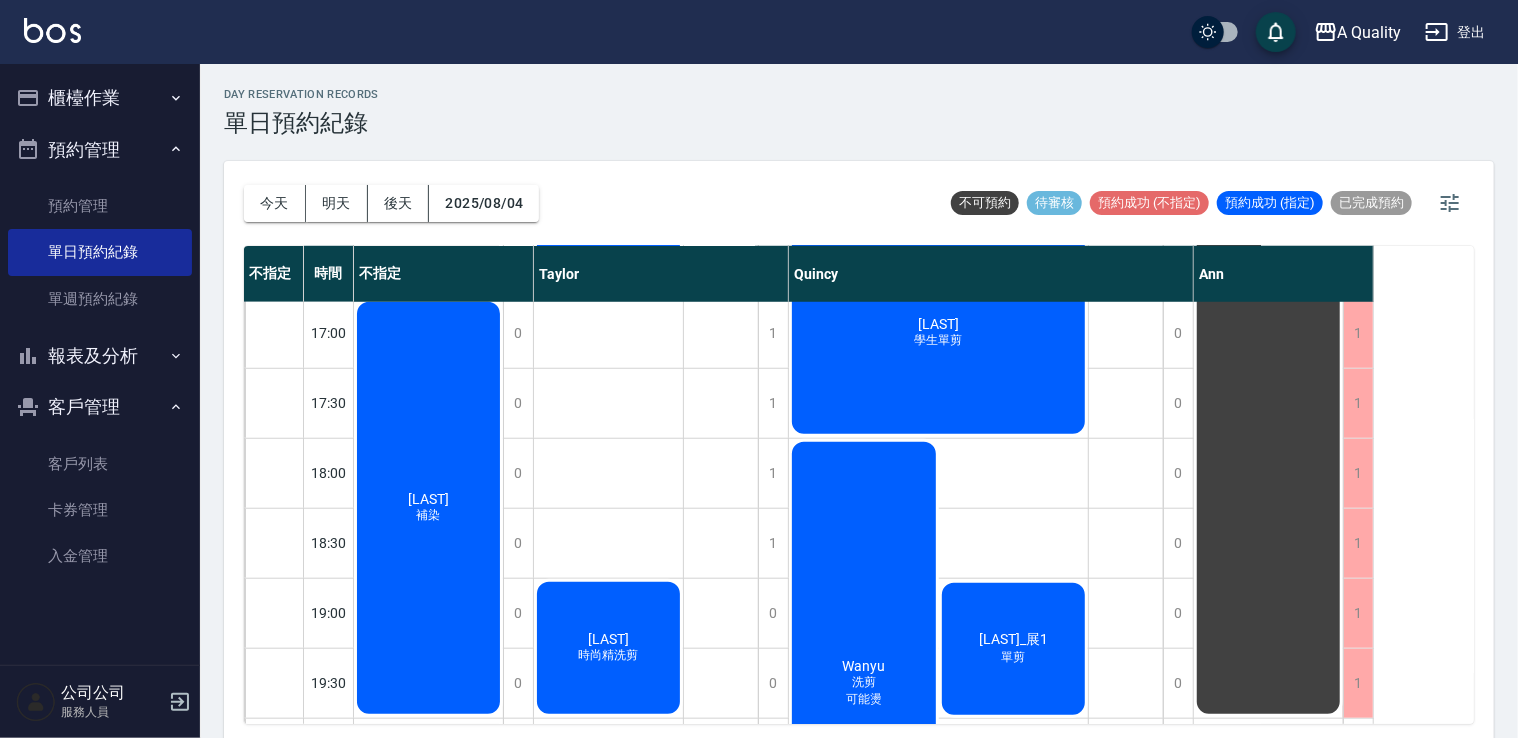 scroll, scrollTop: 800, scrollLeft: 0, axis: vertical 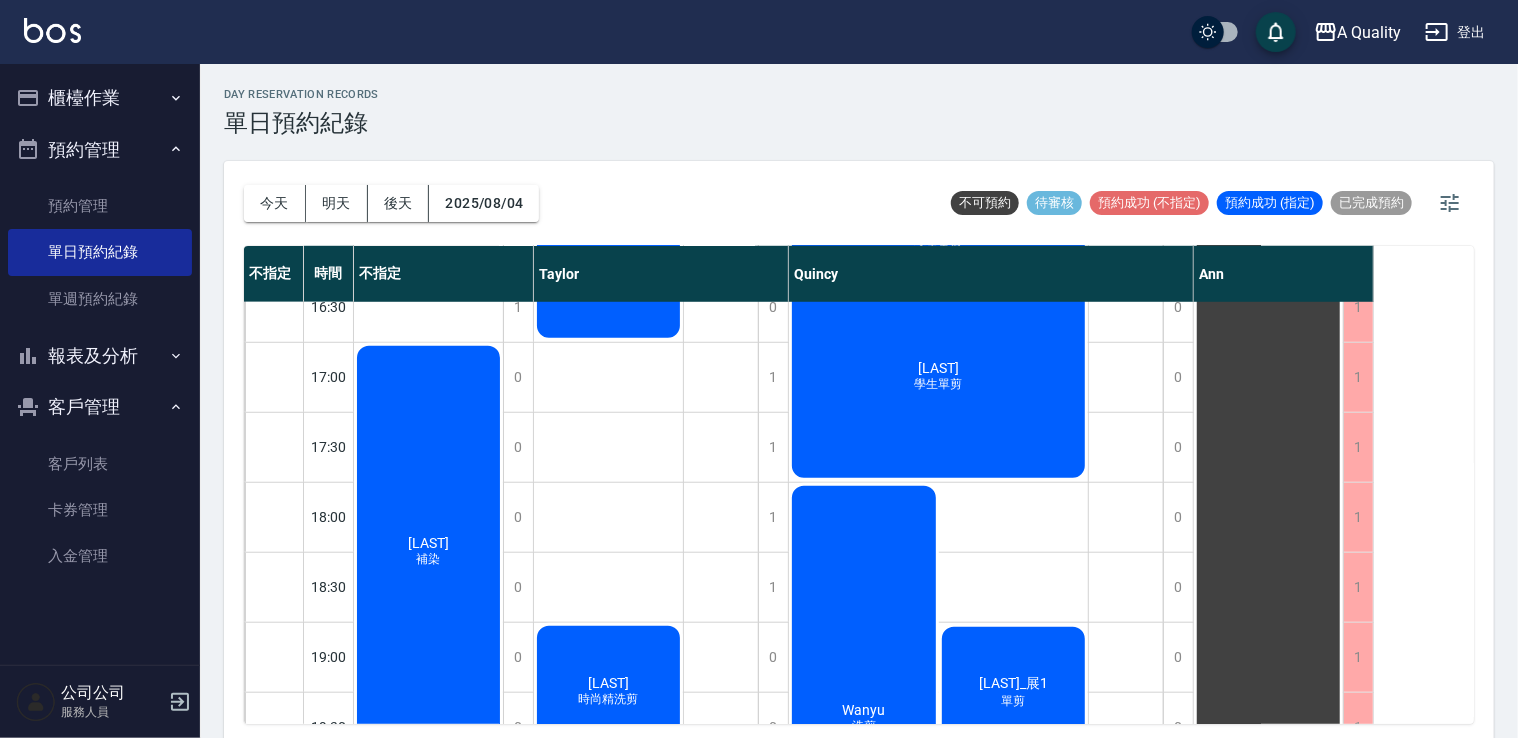 click on "[LAST] 補染" at bounding box center [428, 552] 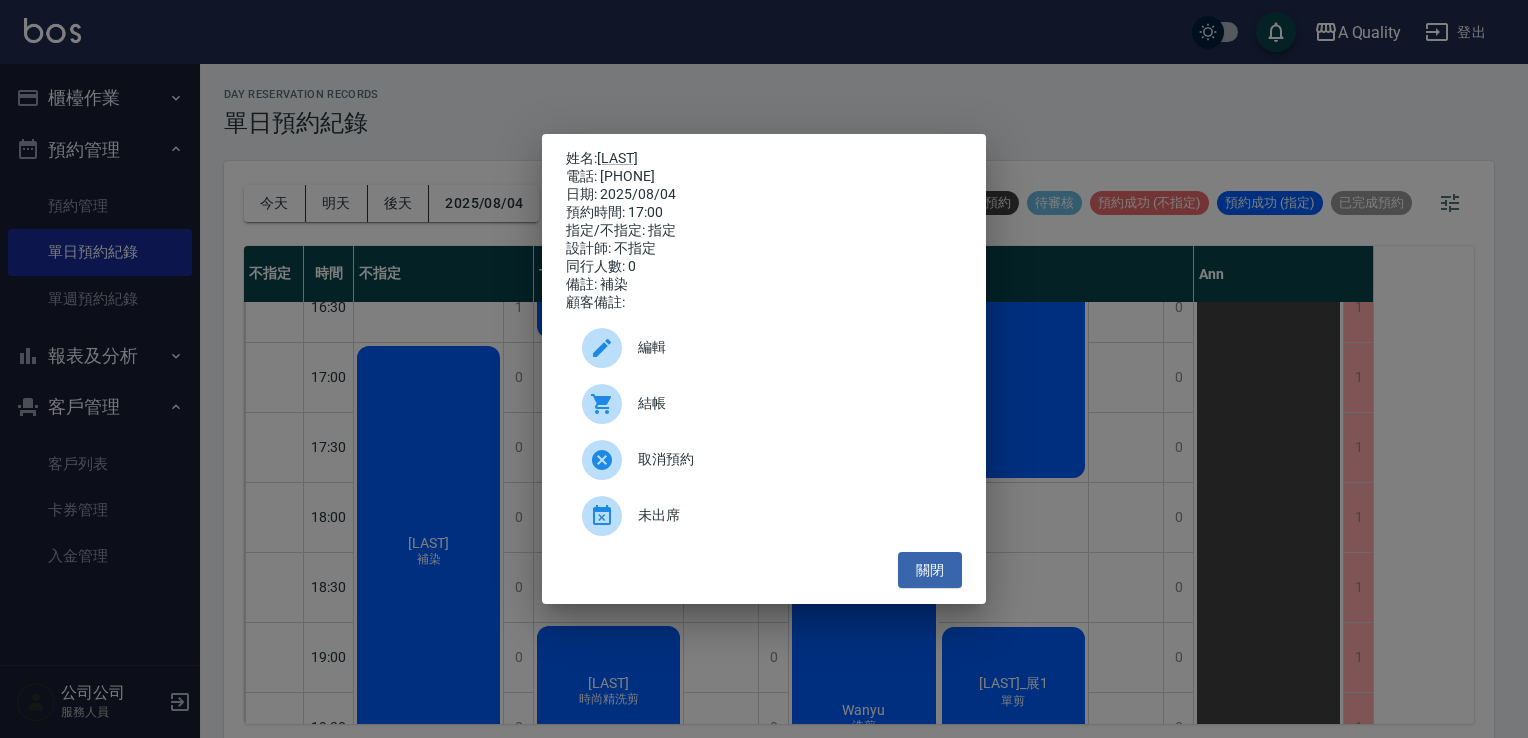 click on "姓名: [LAST] 電話: [PHONE] 日期: 2025/08/04 預約時間: 17:00 指定/不指定: 指定 設計師: 不指定 同行人數: 0 備註: 補染 顧客備註:  編輯 結帳 取消預約 未出席 關閉" at bounding box center (764, 369) 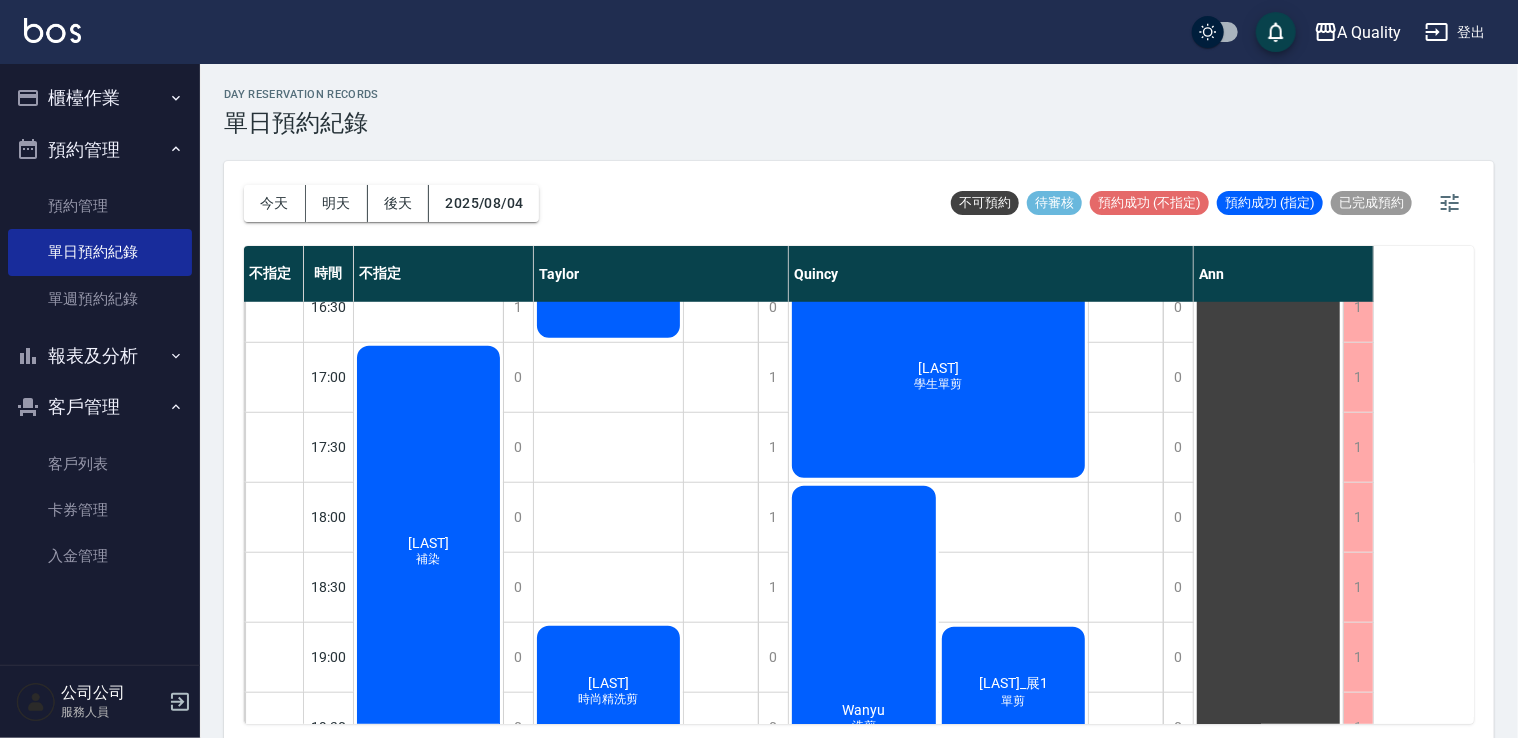 click on "[LAST] 補染" at bounding box center (428, 552) 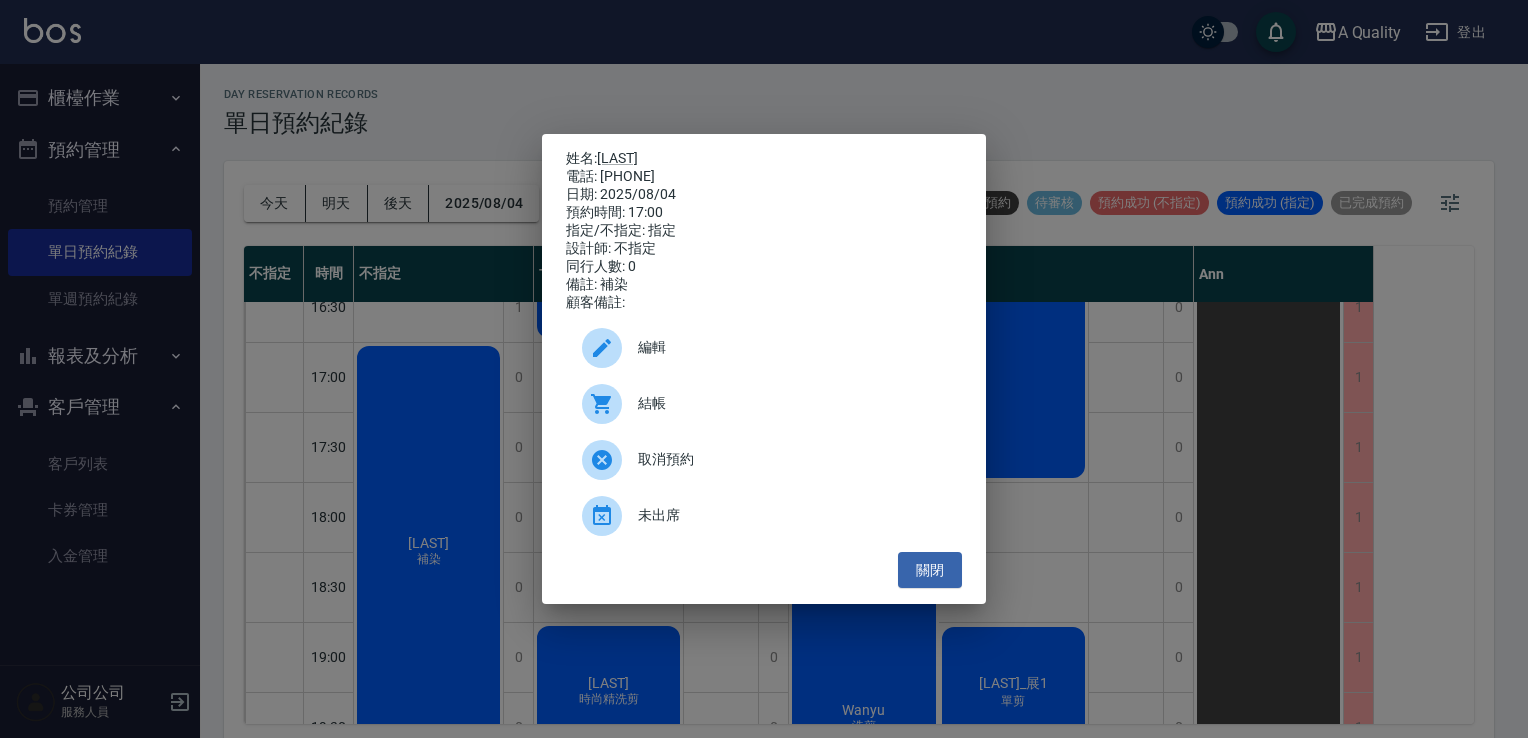 click on "編輯" at bounding box center (792, 347) 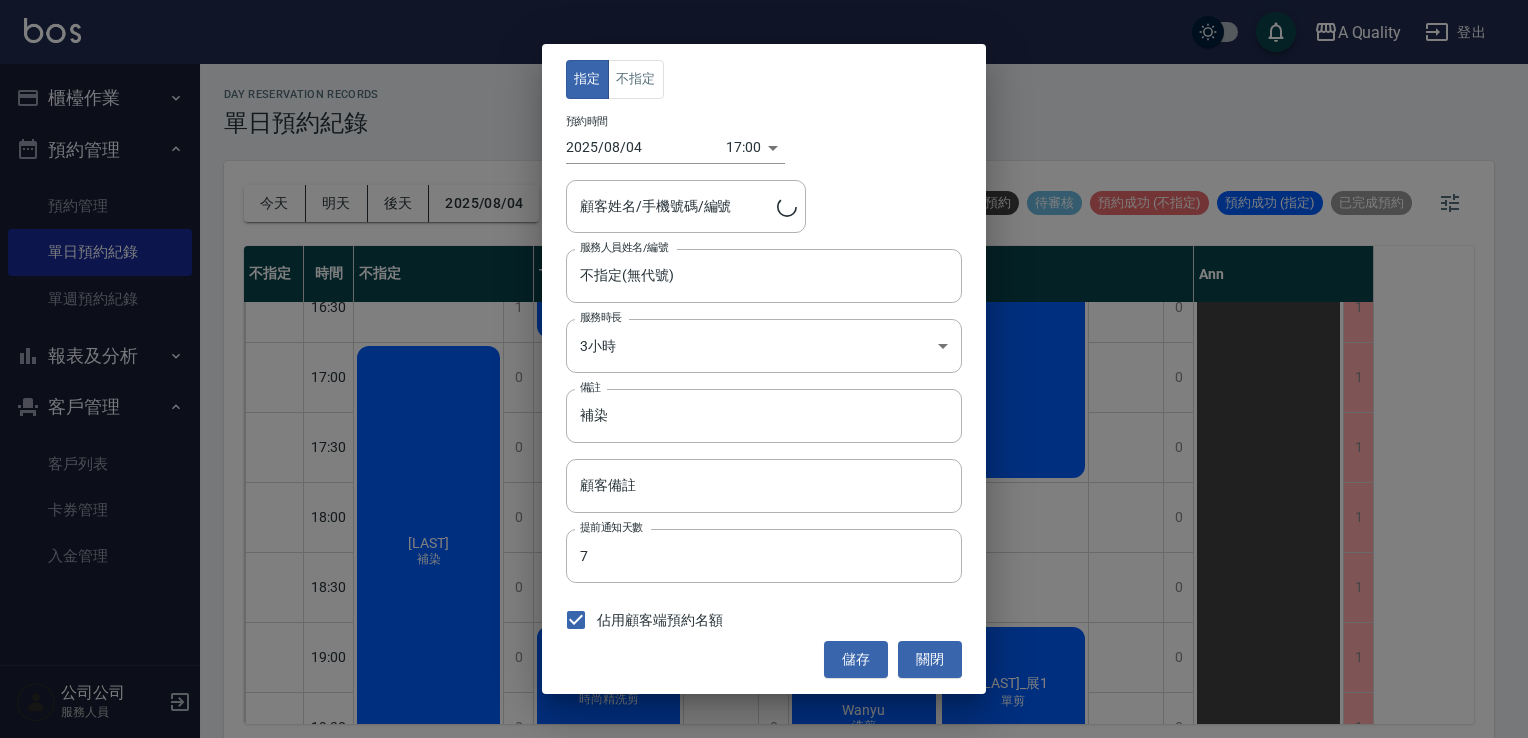 type on "[LAST]/[PHONE]/" 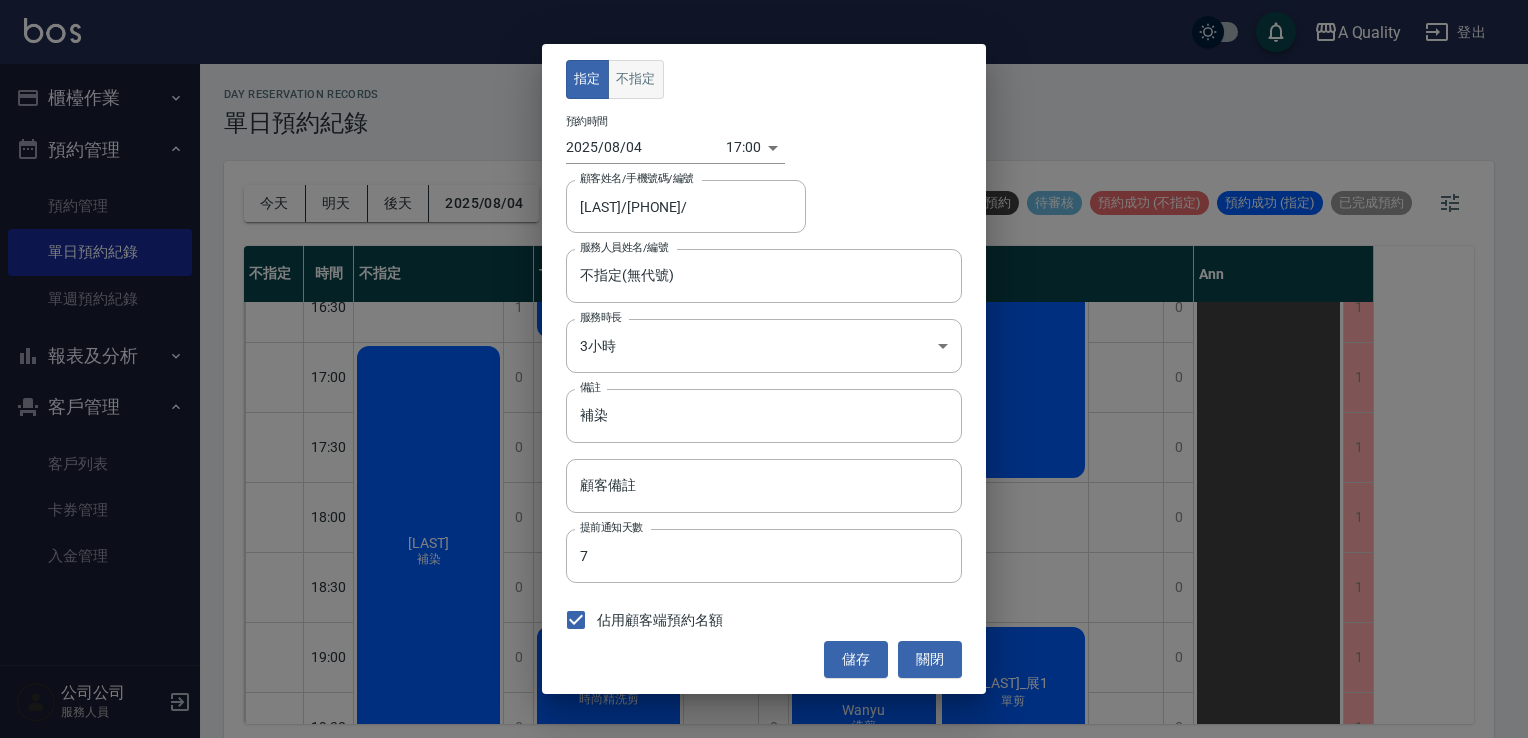 click on "不指定" at bounding box center [636, 79] 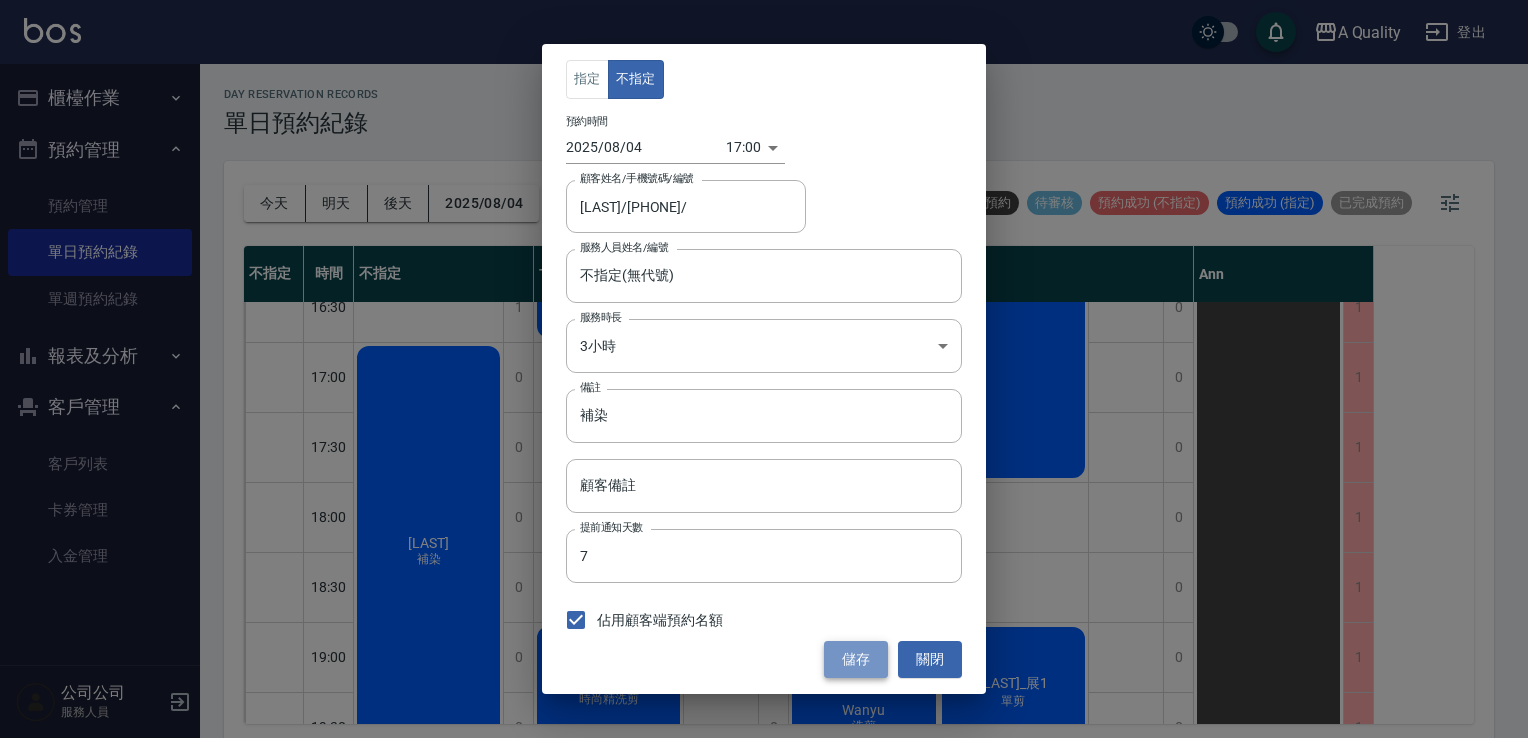 click on "儲存" at bounding box center [856, 659] 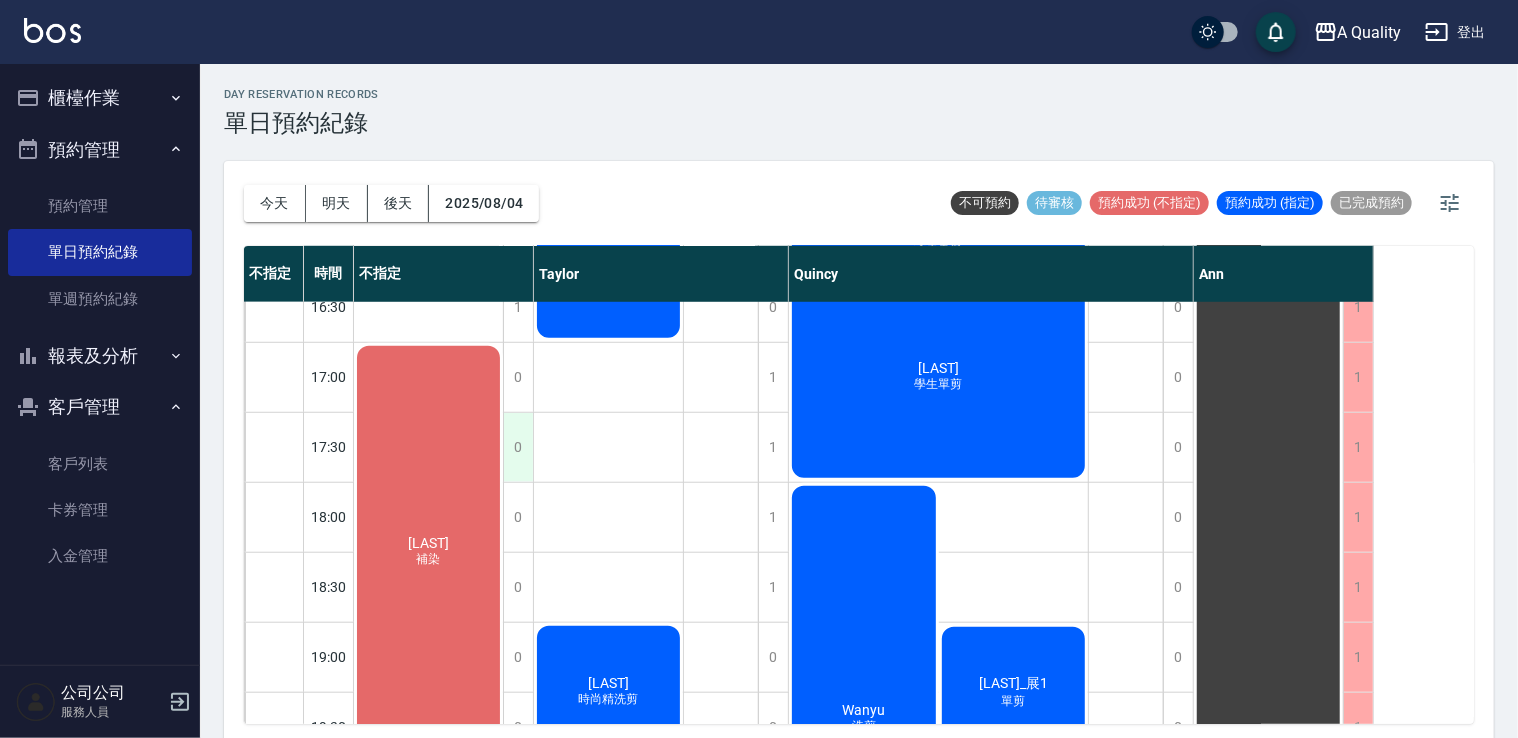 scroll, scrollTop: 800, scrollLeft: 0, axis: vertical 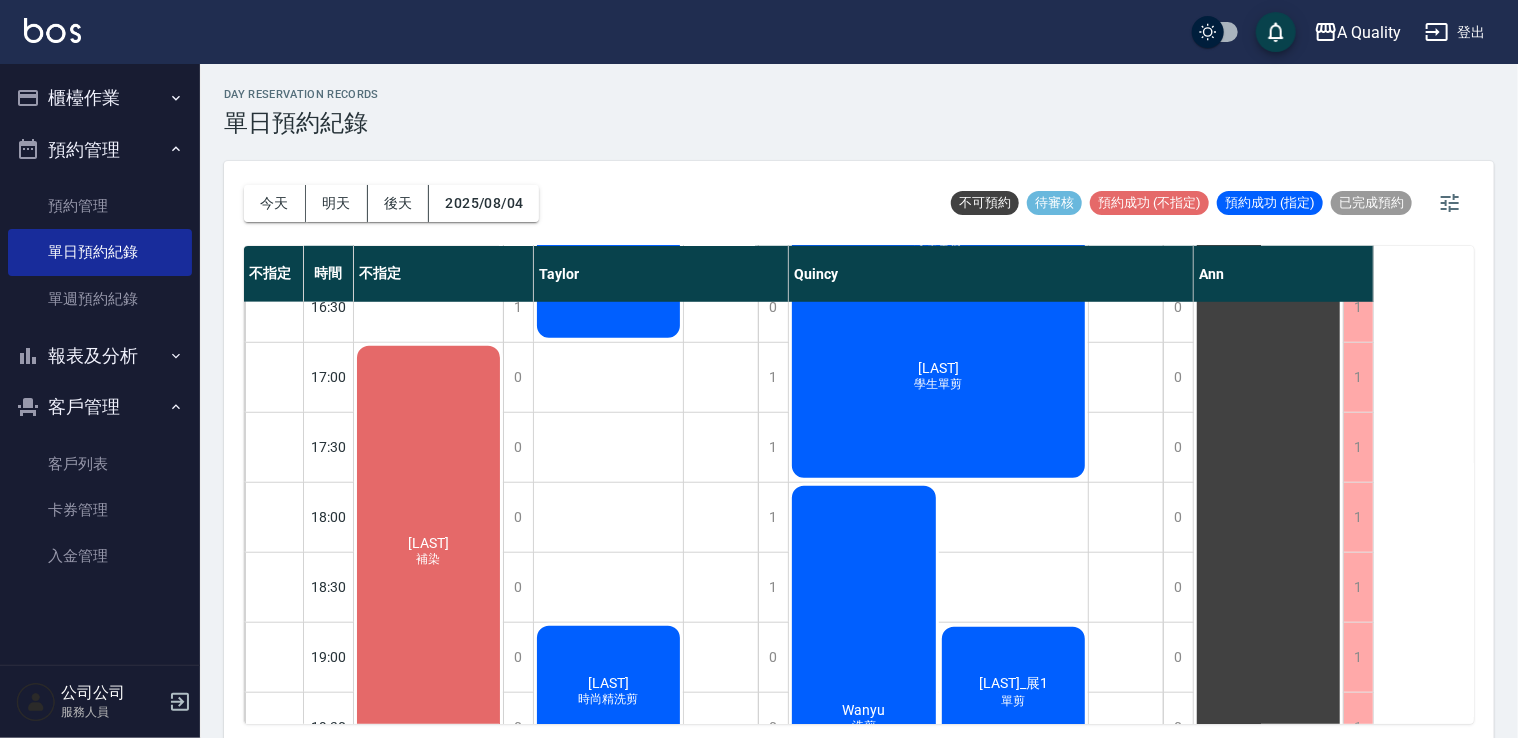 click on "[LAST] 補染" at bounding box center (428, 552) 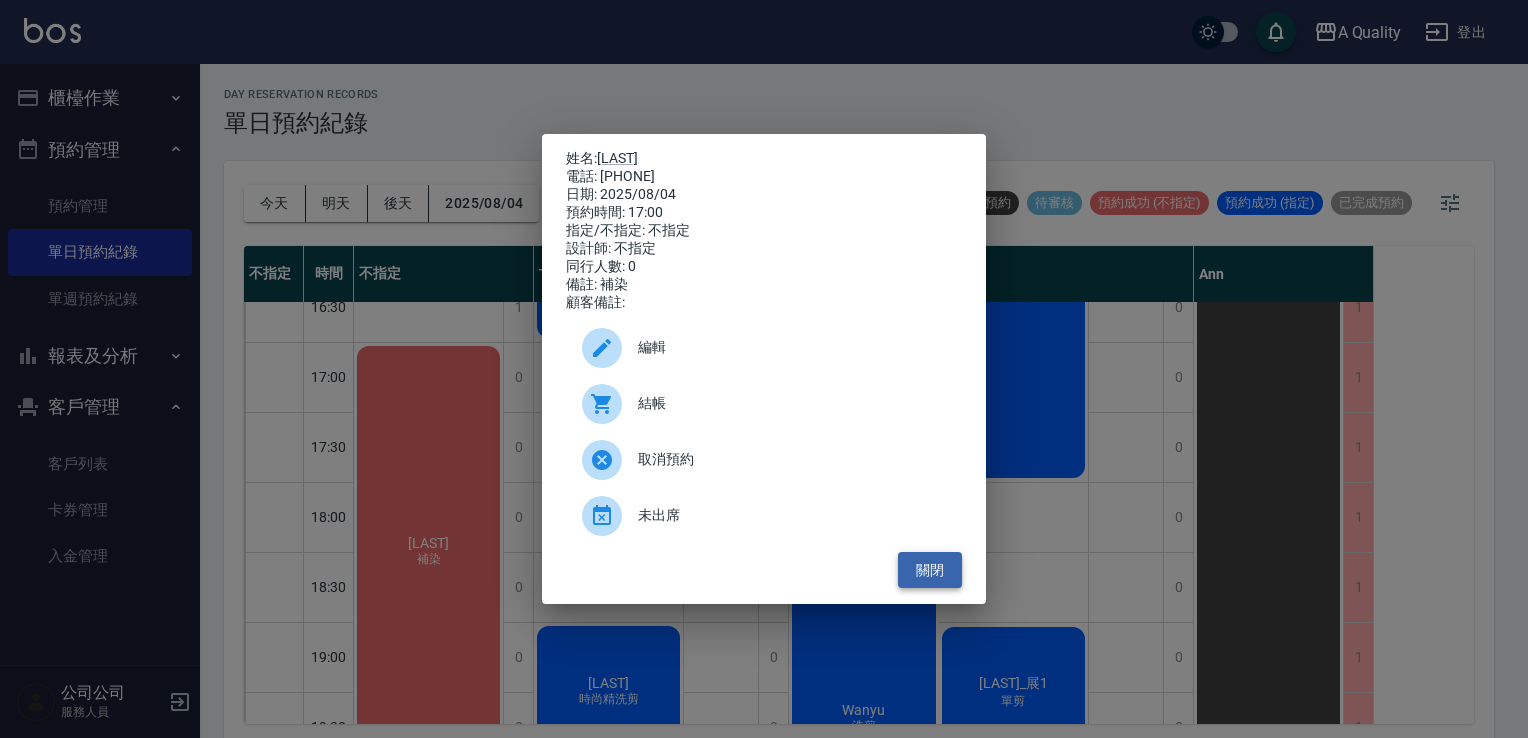 click on "關閉" at bounding box center [930, 570] 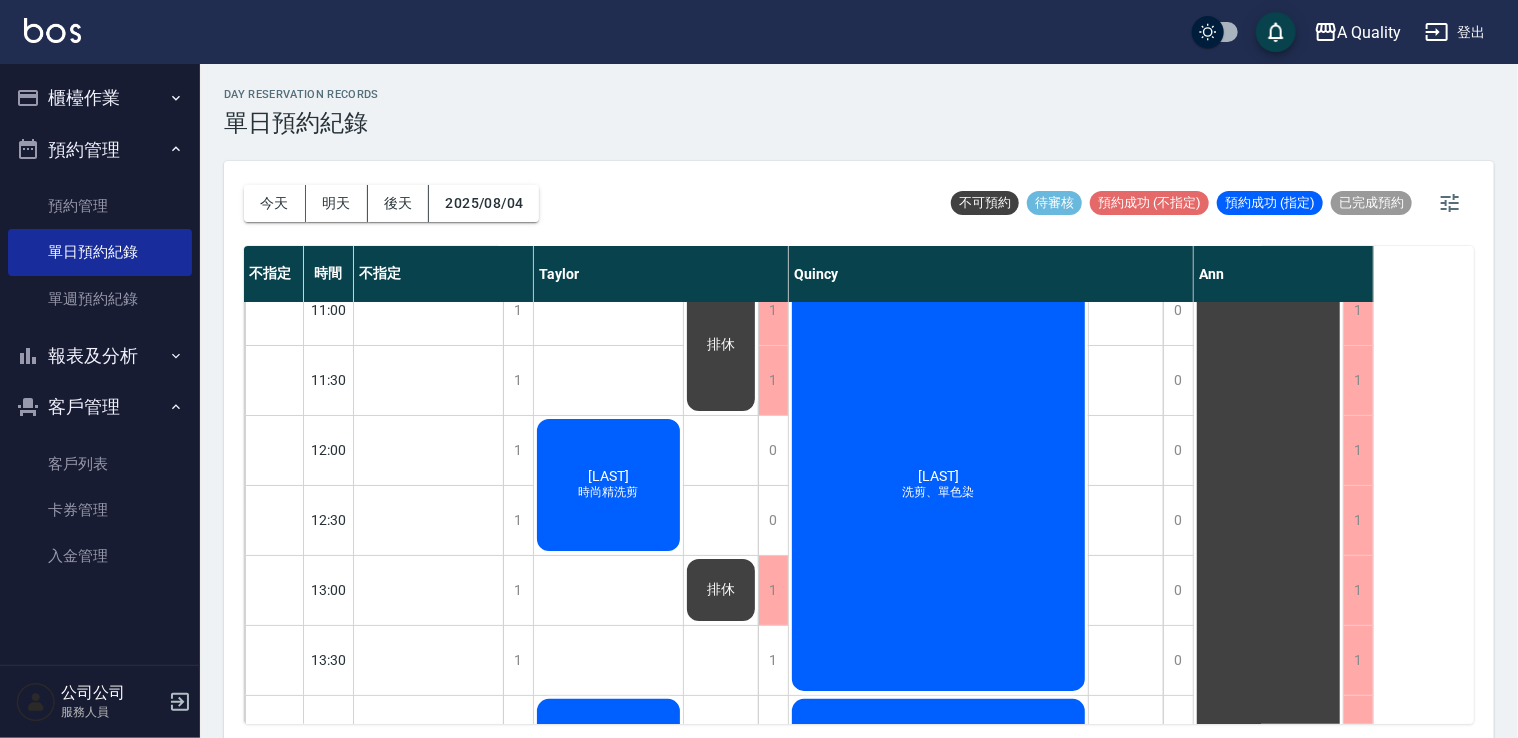 scroll, scrollTop: 0, scrollLeft: 0, axis: both 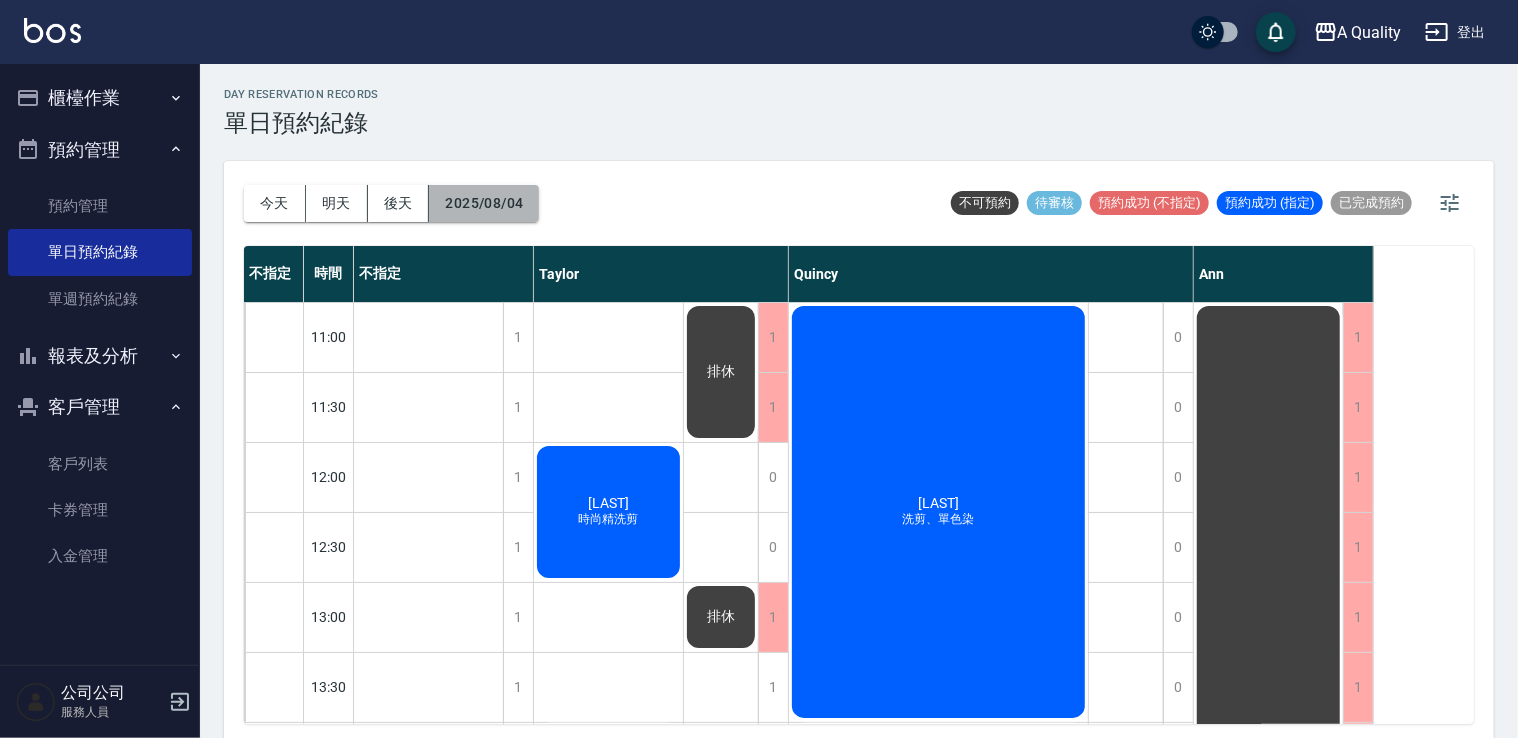 click on "2025/08/04" at bounding box center [484, 203] 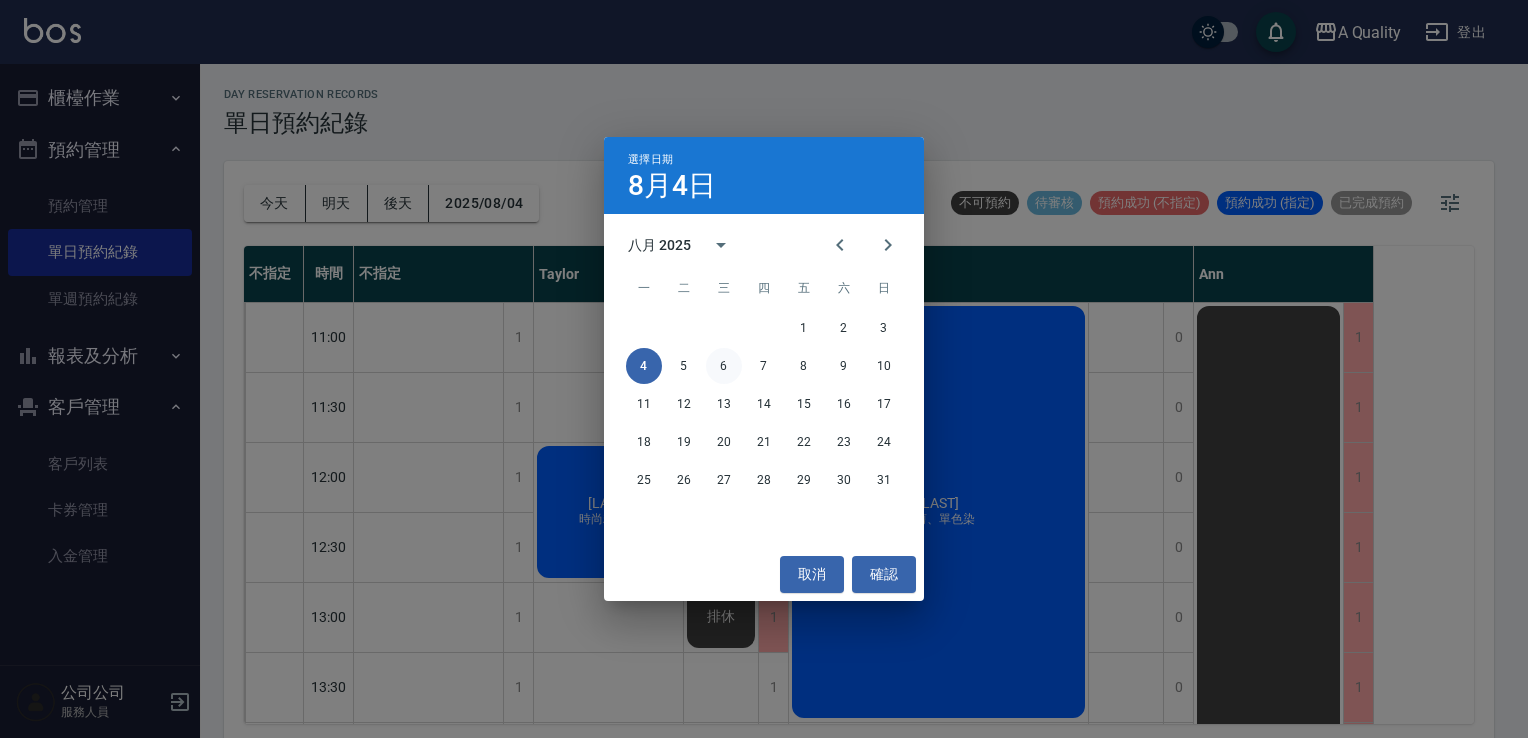 click on "6" at bounding box center [724, 366] 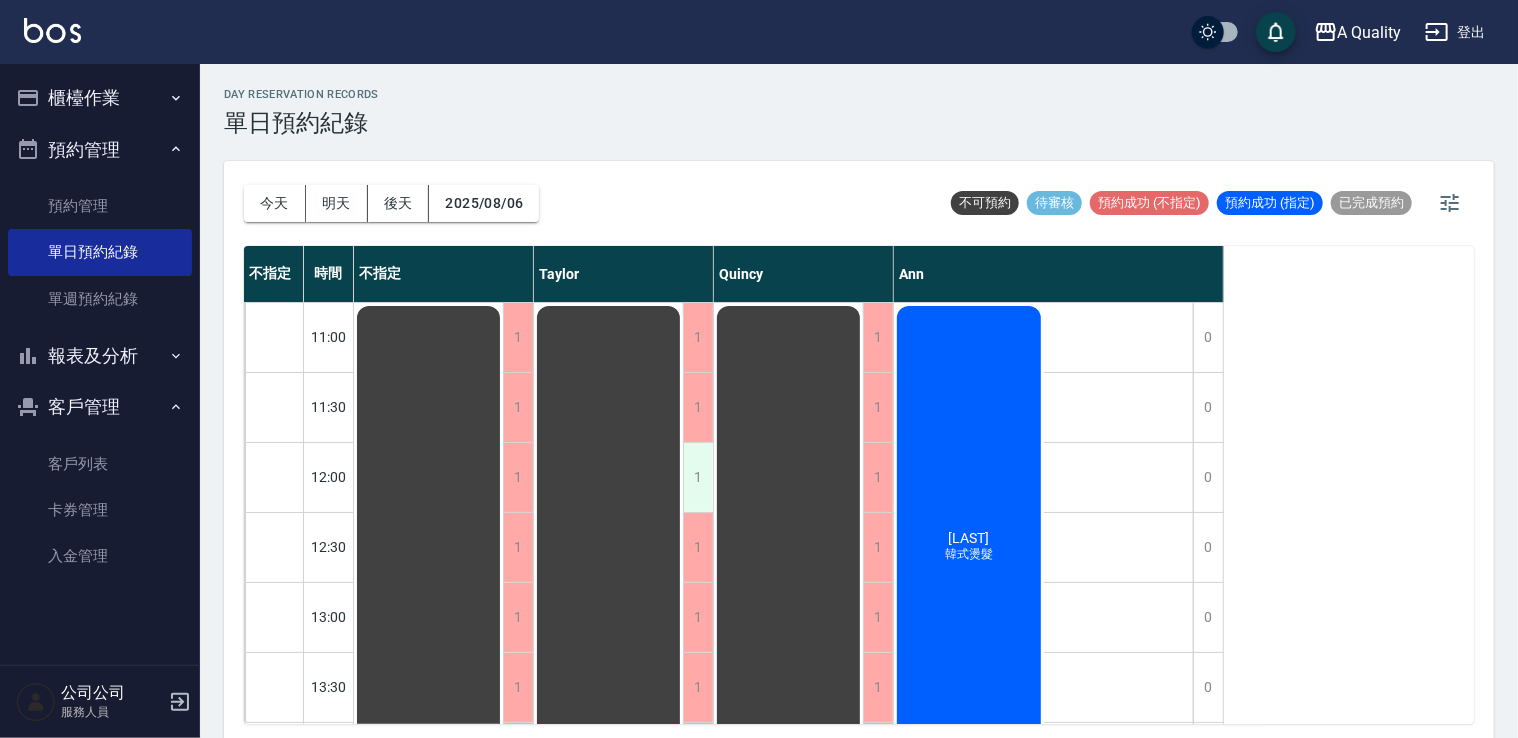 scroll, scrollTop: 100, scrollLeft: 0, axis: vertical 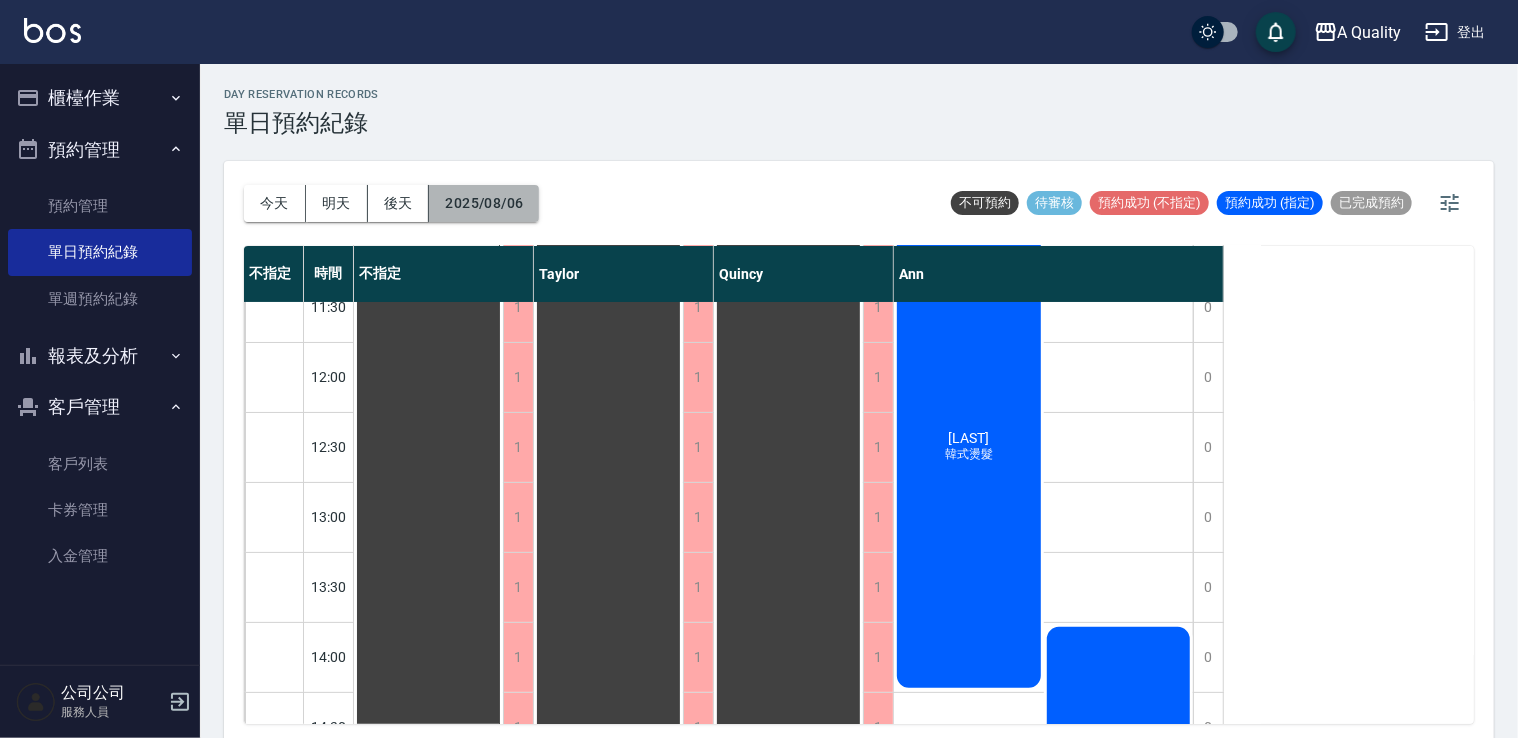 click on "2025/08/06" at bounding box center (484, 203) 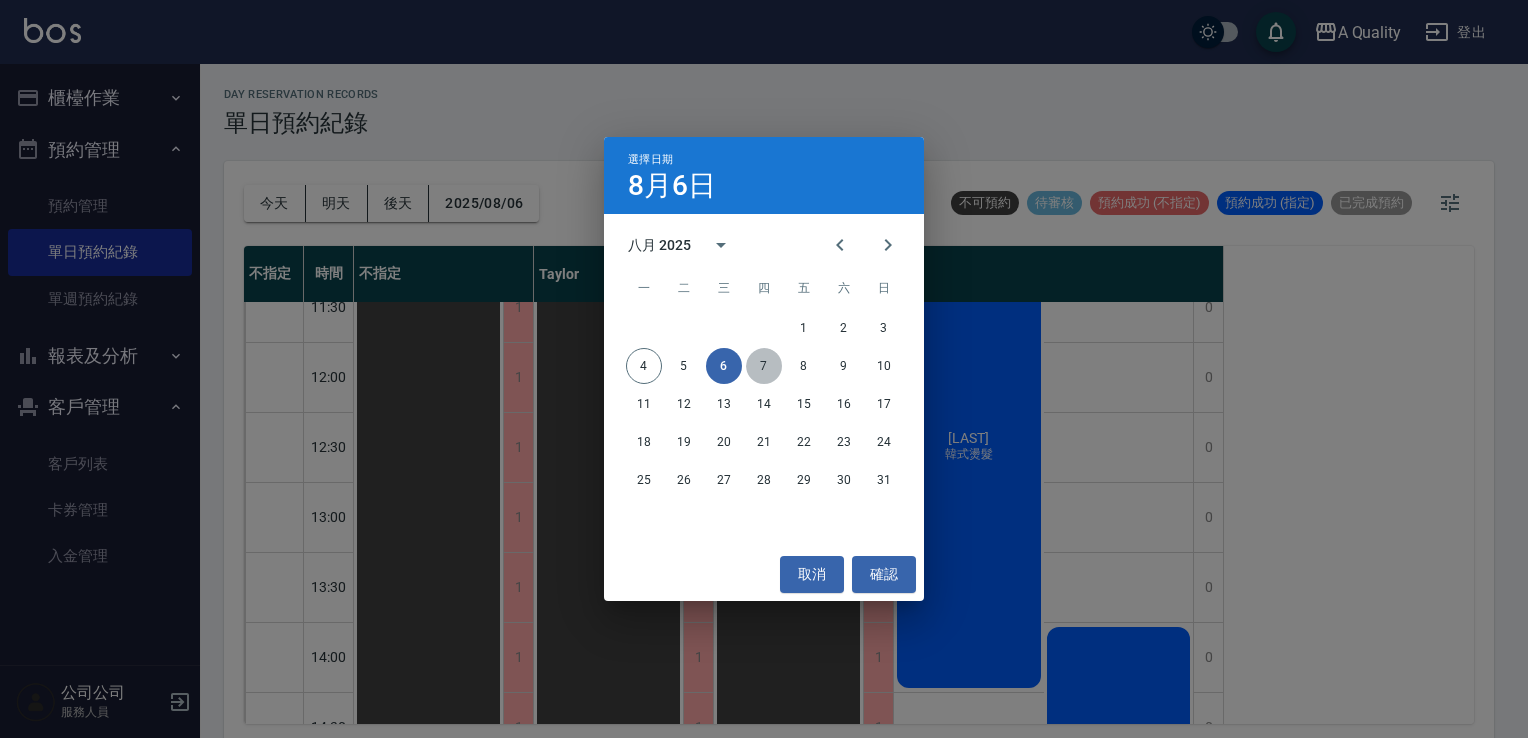 click on "7" at bounding box center (764, 366) 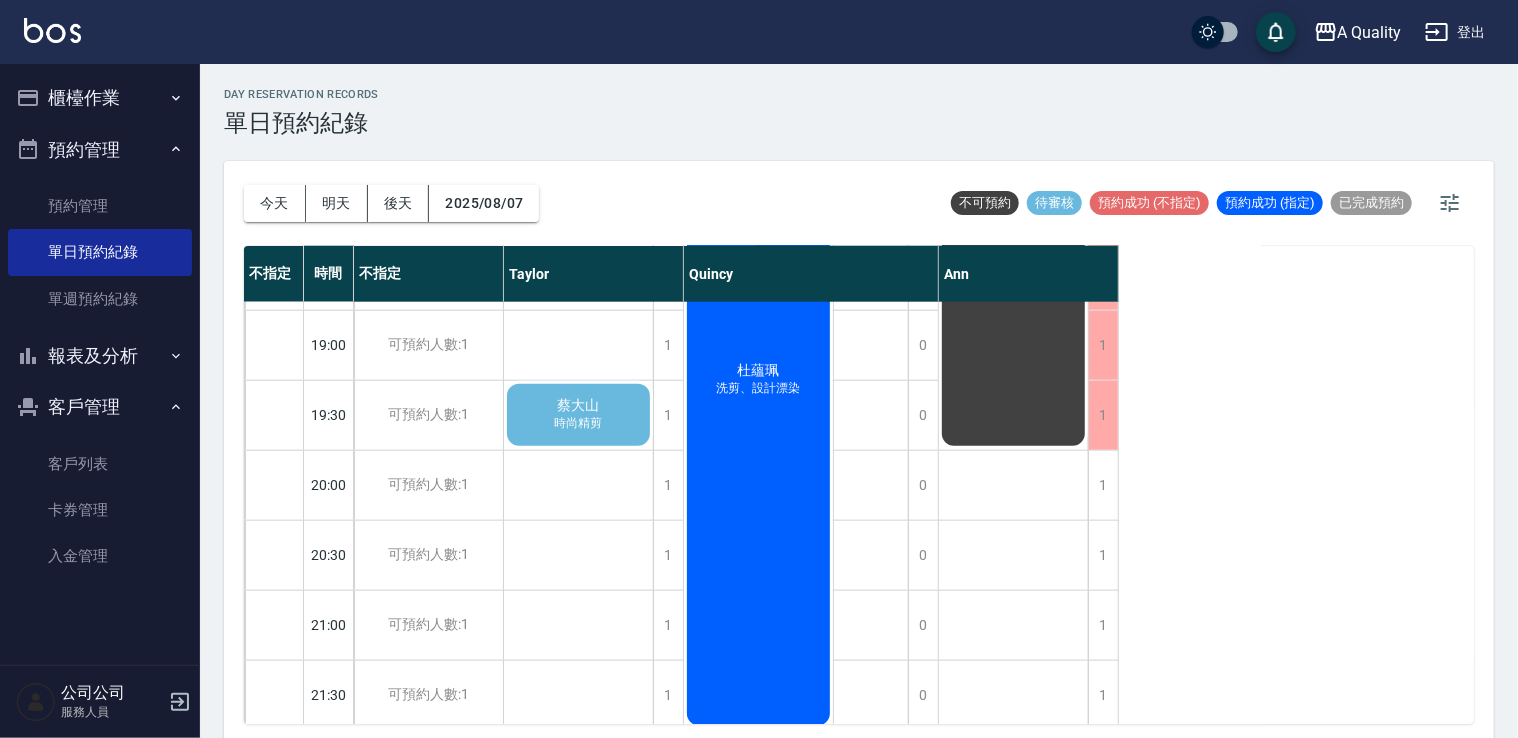 scroll, scrollTop: 1133, scrollLeft: 0, axis: vertical 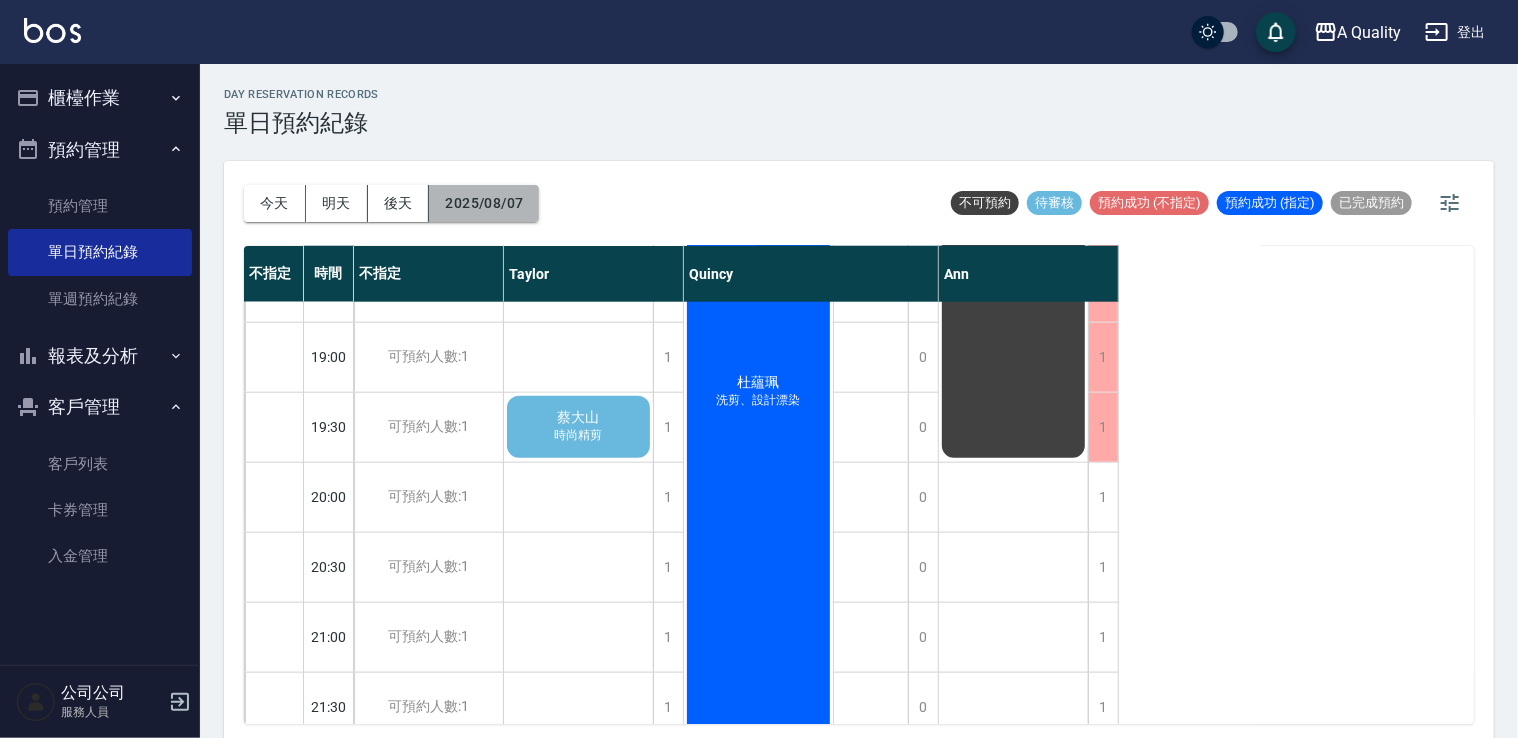 click on "2025/08/07" at bounding box center [484, 203] 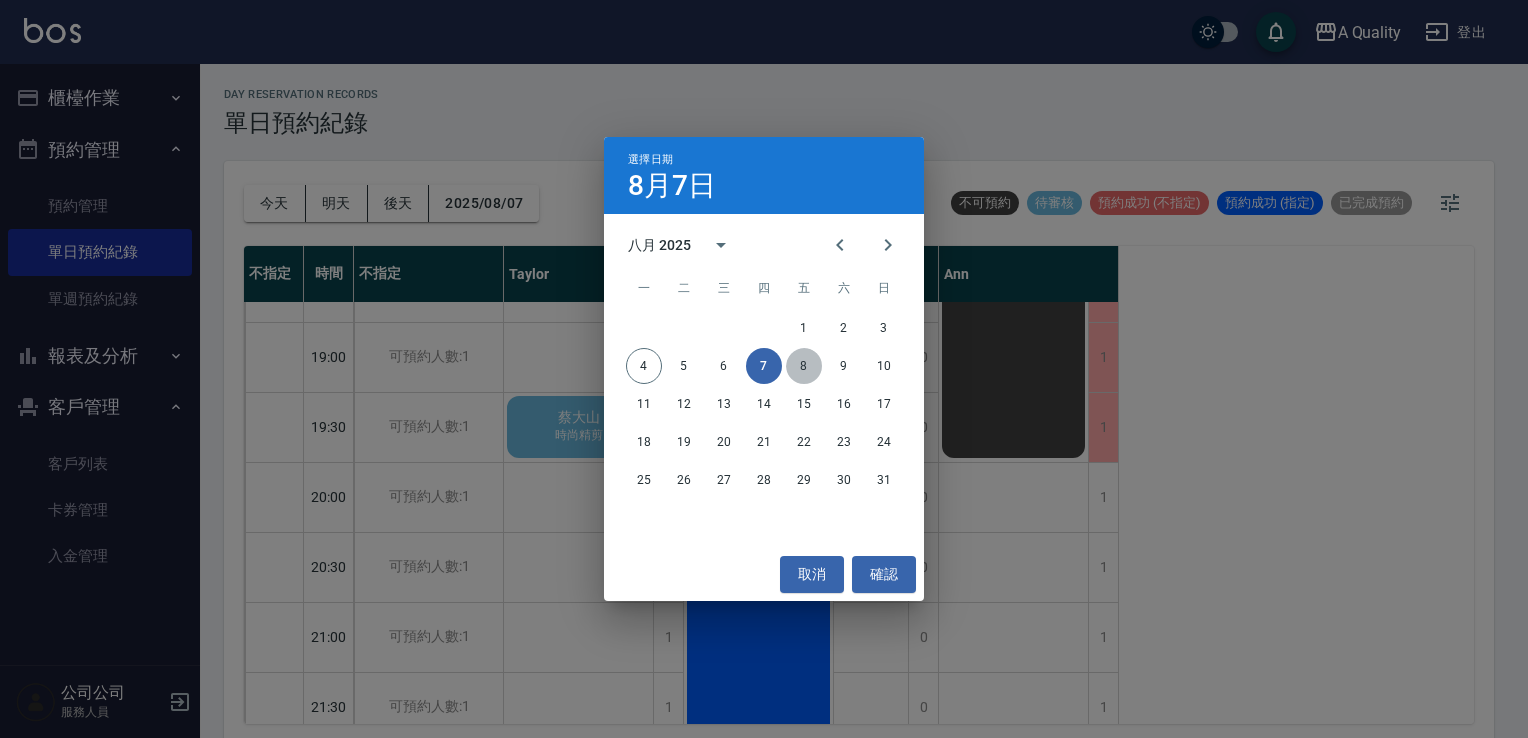 click on "8" at bounding box center [804, 366] 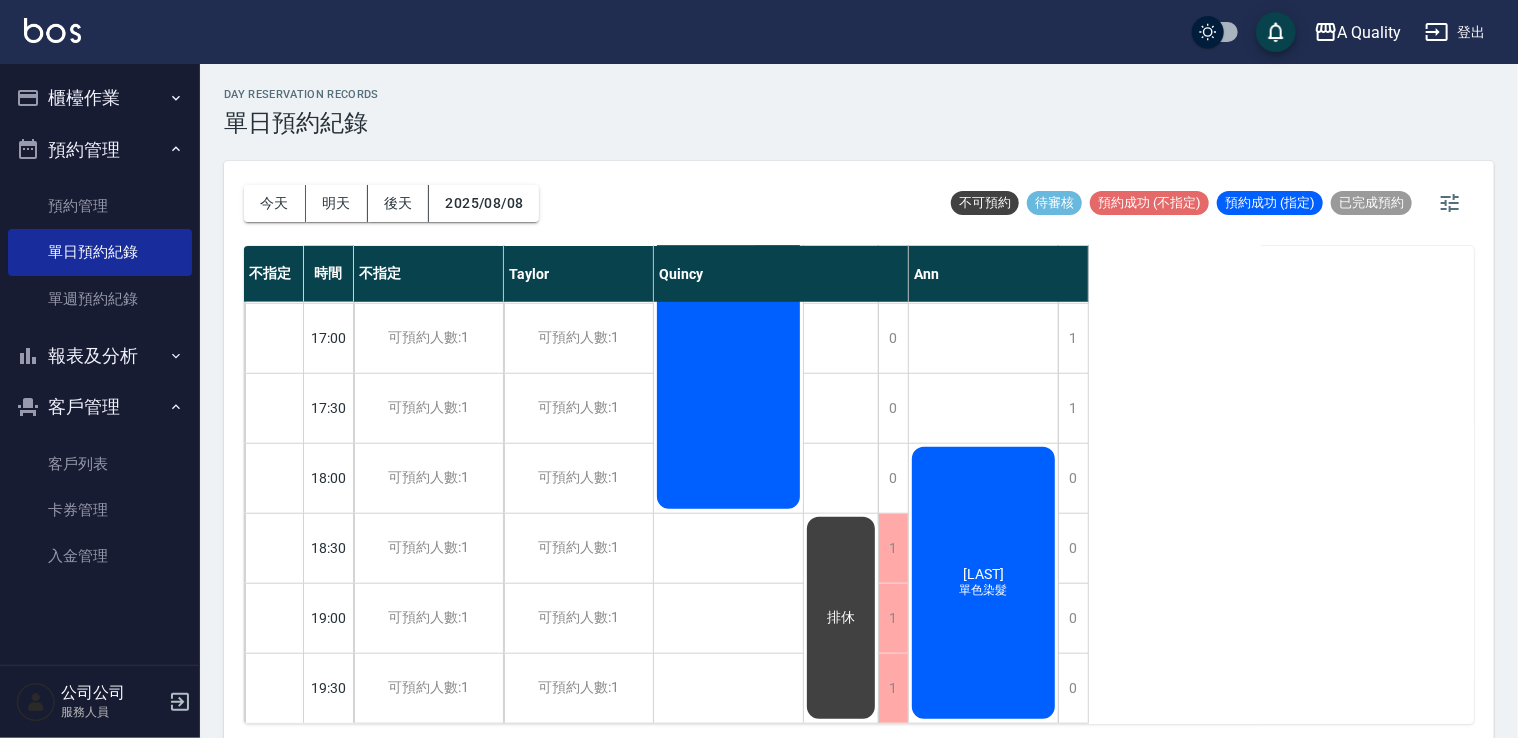 scroll, scrollTop: 853, scrollLeft: 0, axis: vertical 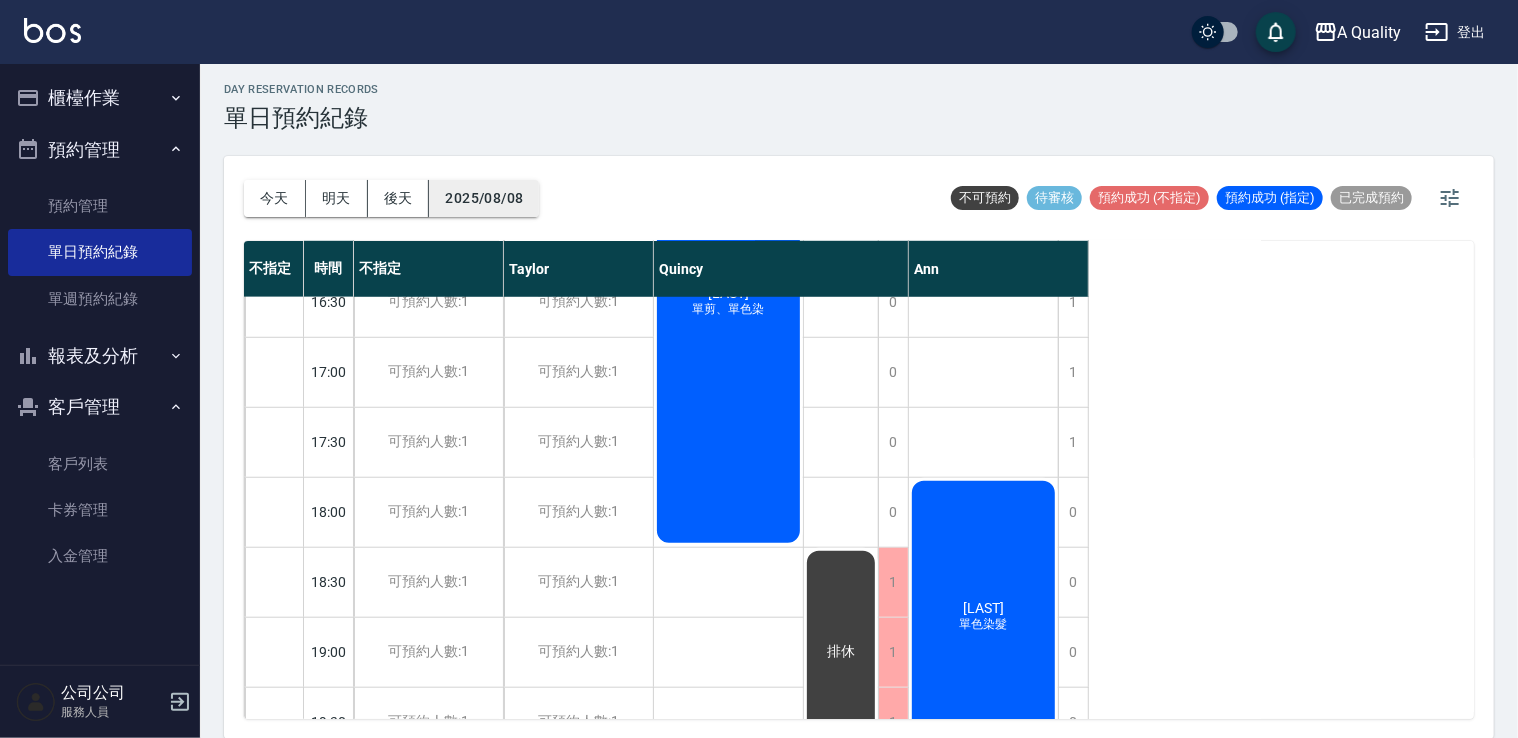 click on "2025/08/08" at bounding box center [484, 198] 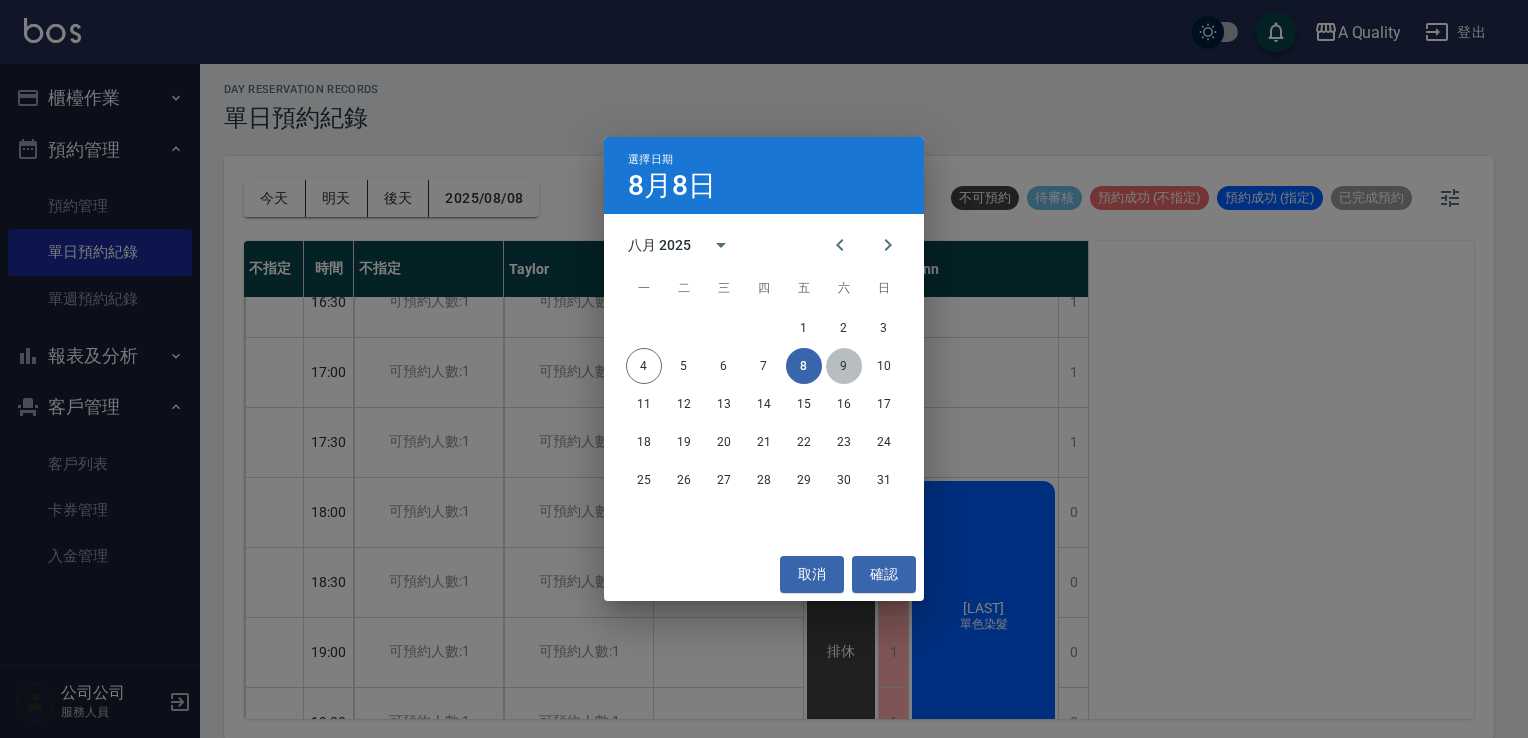 click on "9" at bounding box center [844, 366] 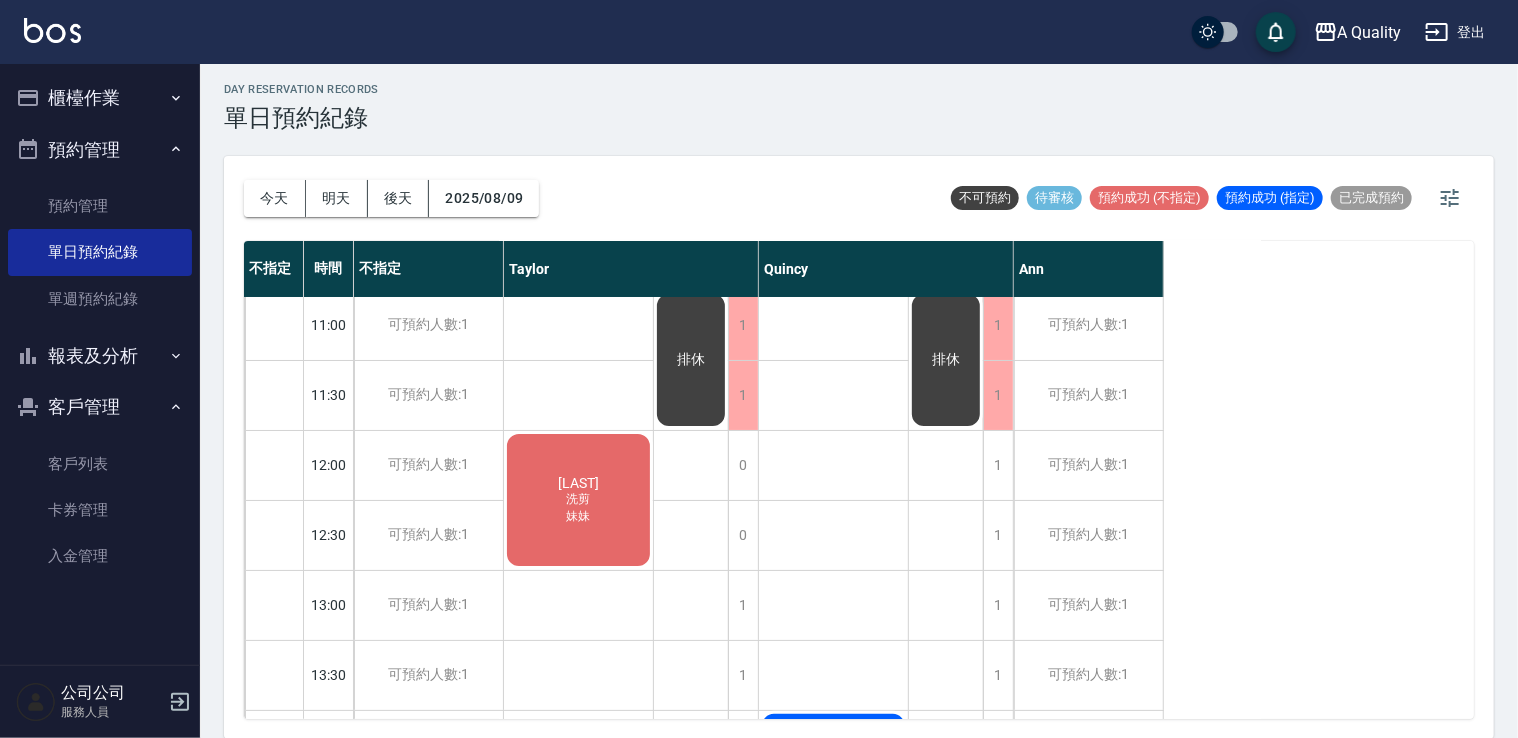scroll, scrollTop: 0, scrollLeft: 0, axis: both 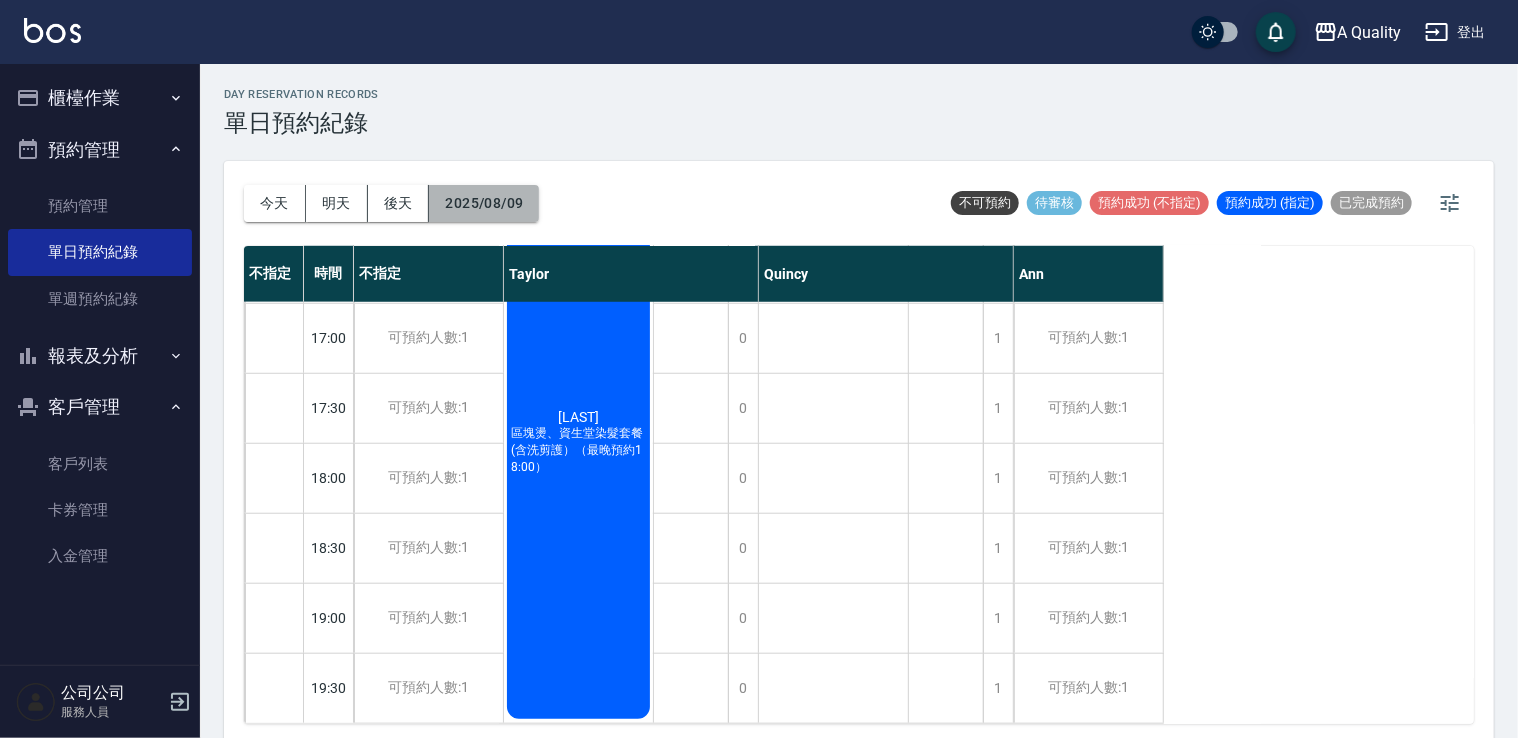 click on "2025/08/09" at bounding box center [484, 203] 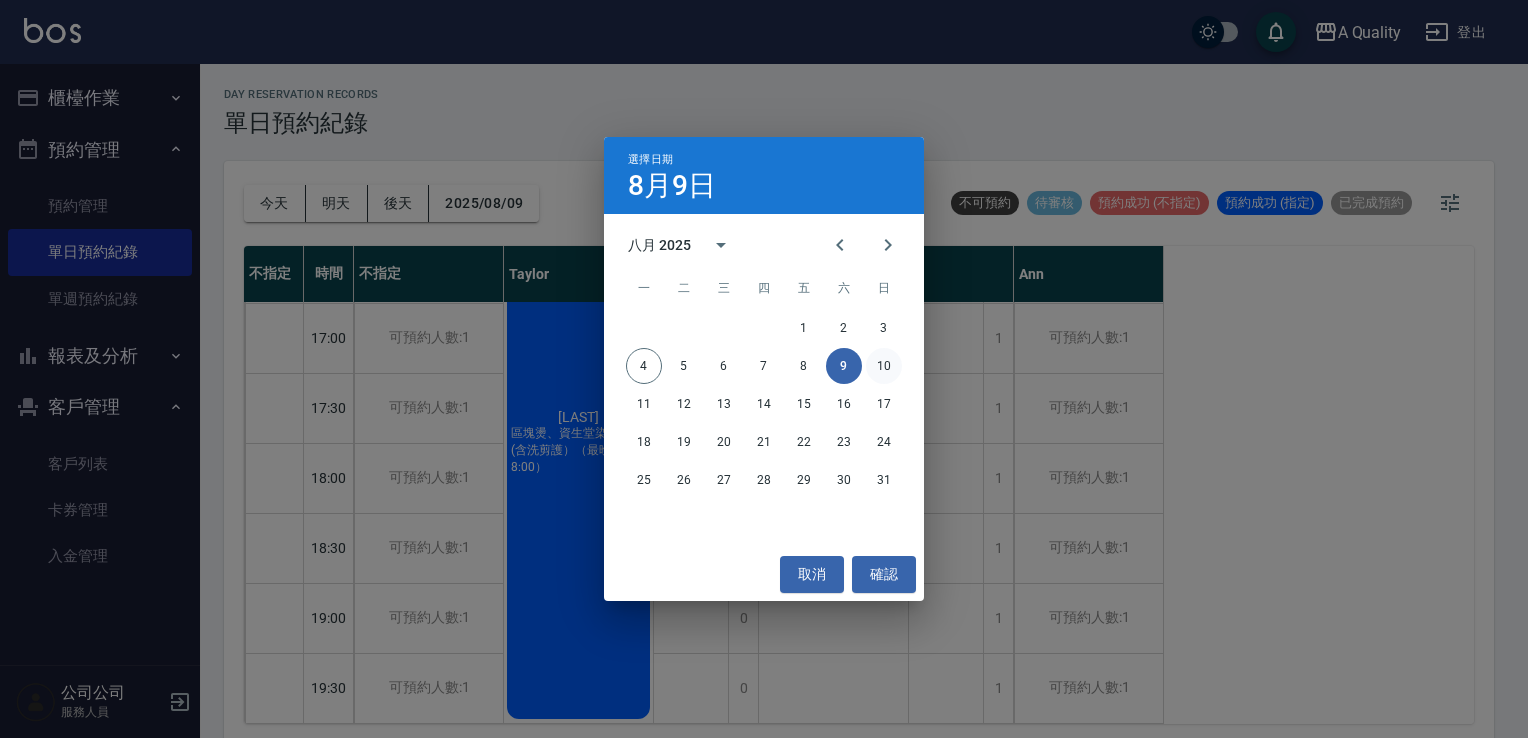 click on "10" at bounding box center [884, 366] 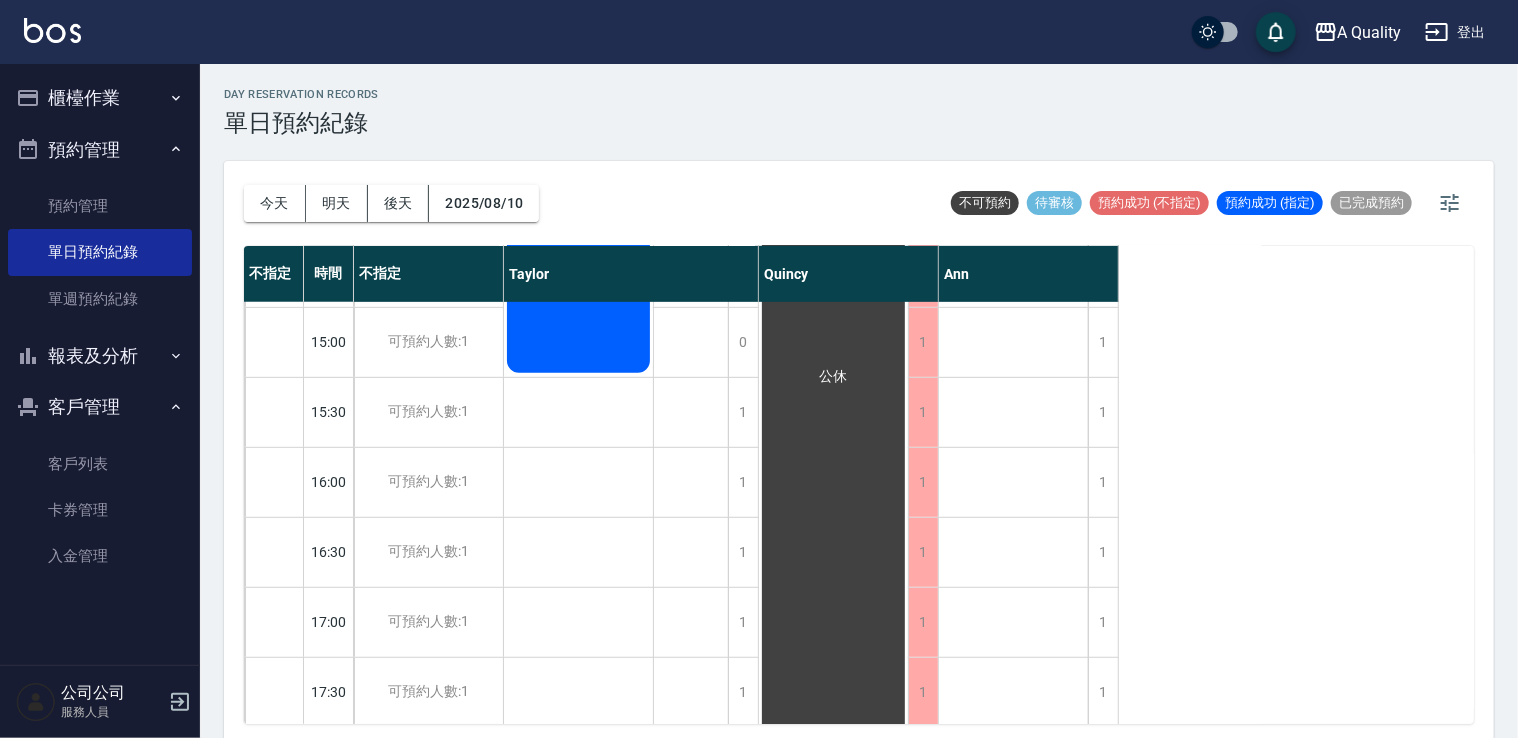 scroll, scrollTop: 553, scrollLeft: 0, axis: vertical 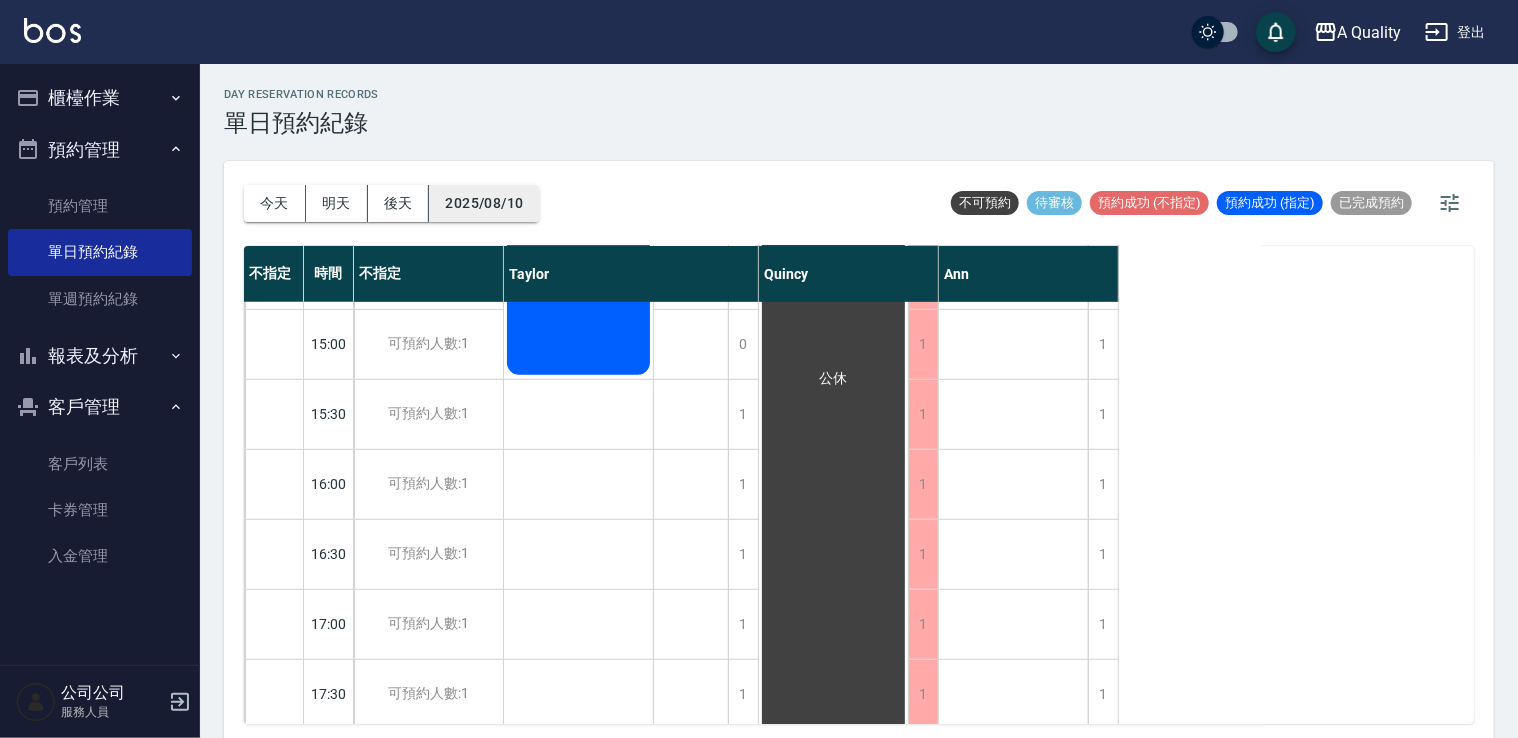 click on "2025/08/10" at bounding box center [484, 203] 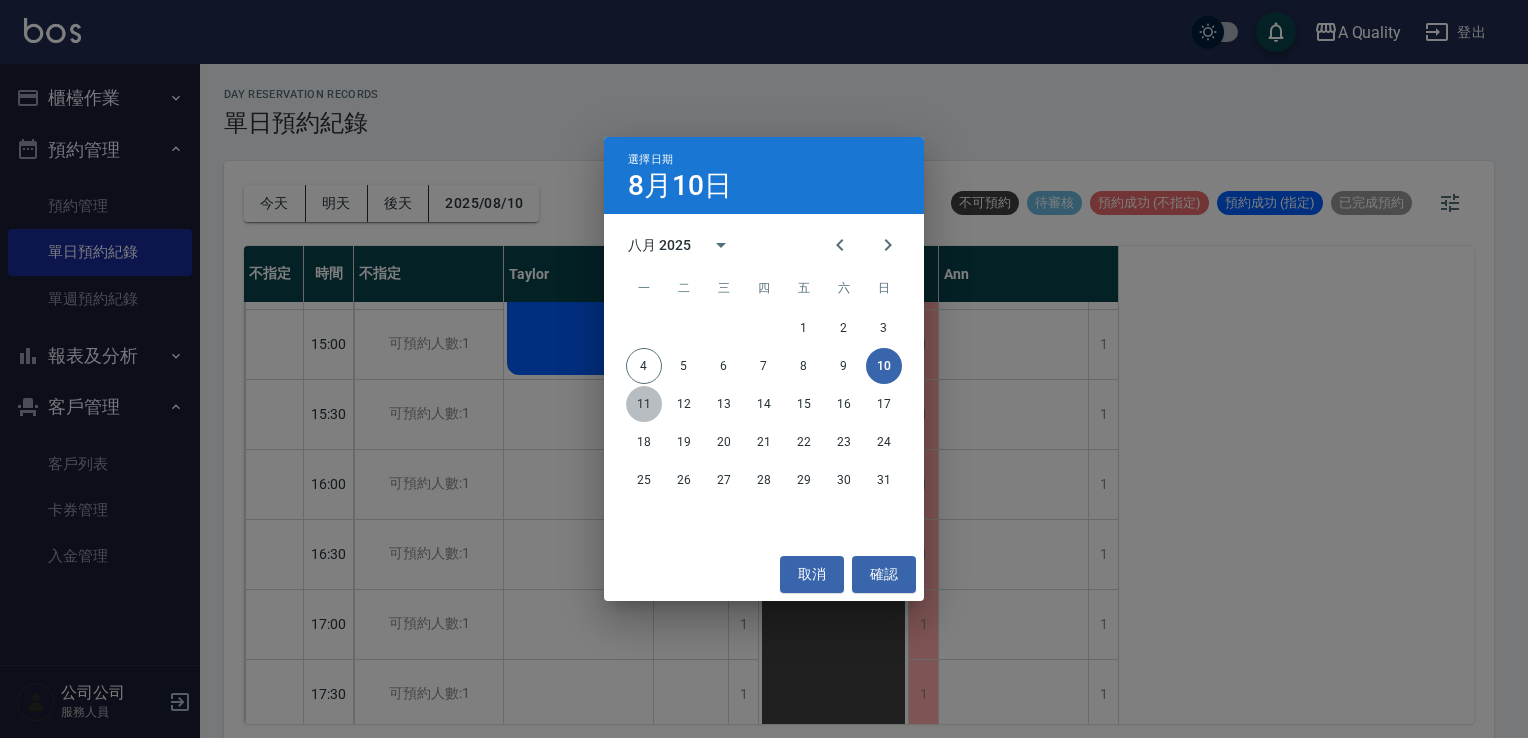 click on "11" at bounding box center [644, 404] 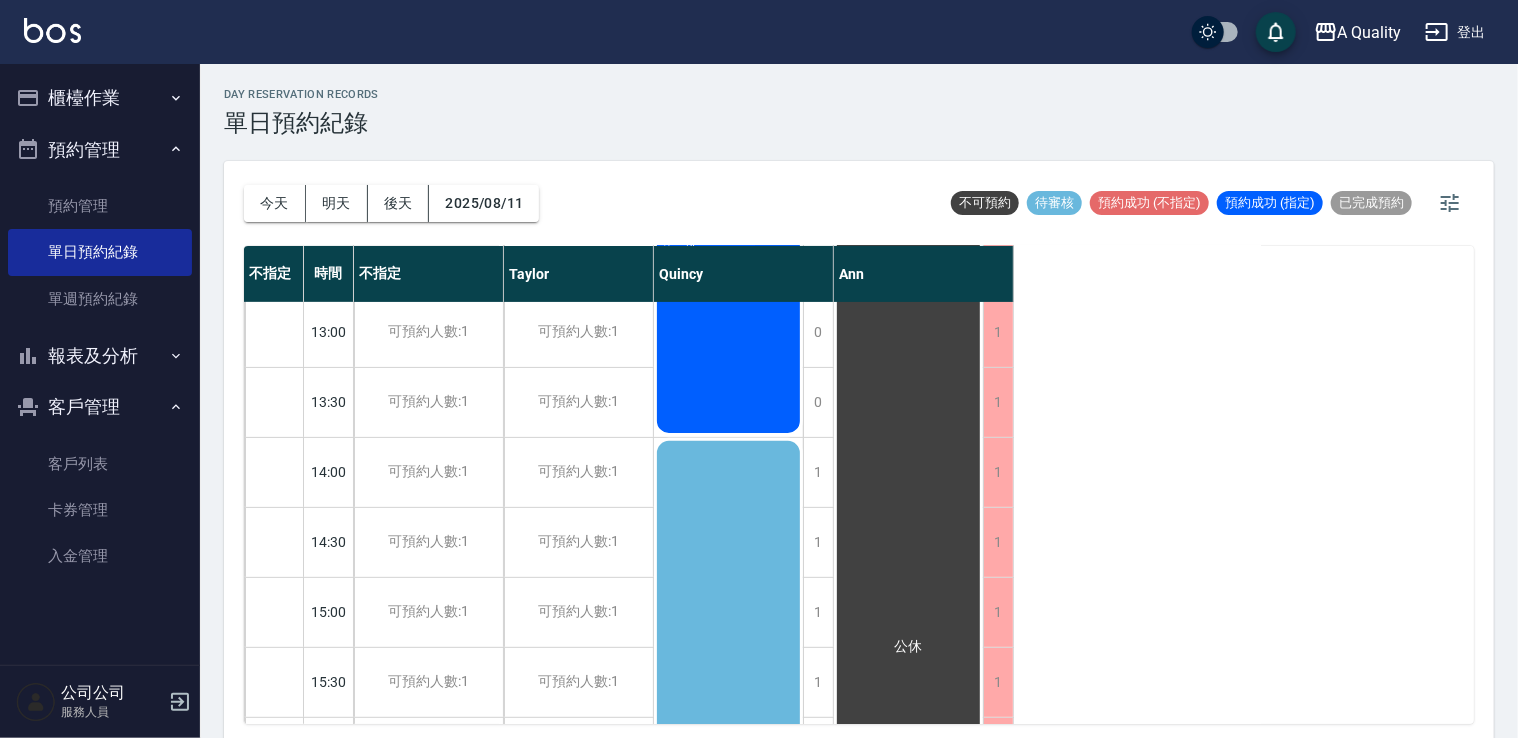 scroll, scrollTop: 153, scrollLeft: 0, axis: vertical 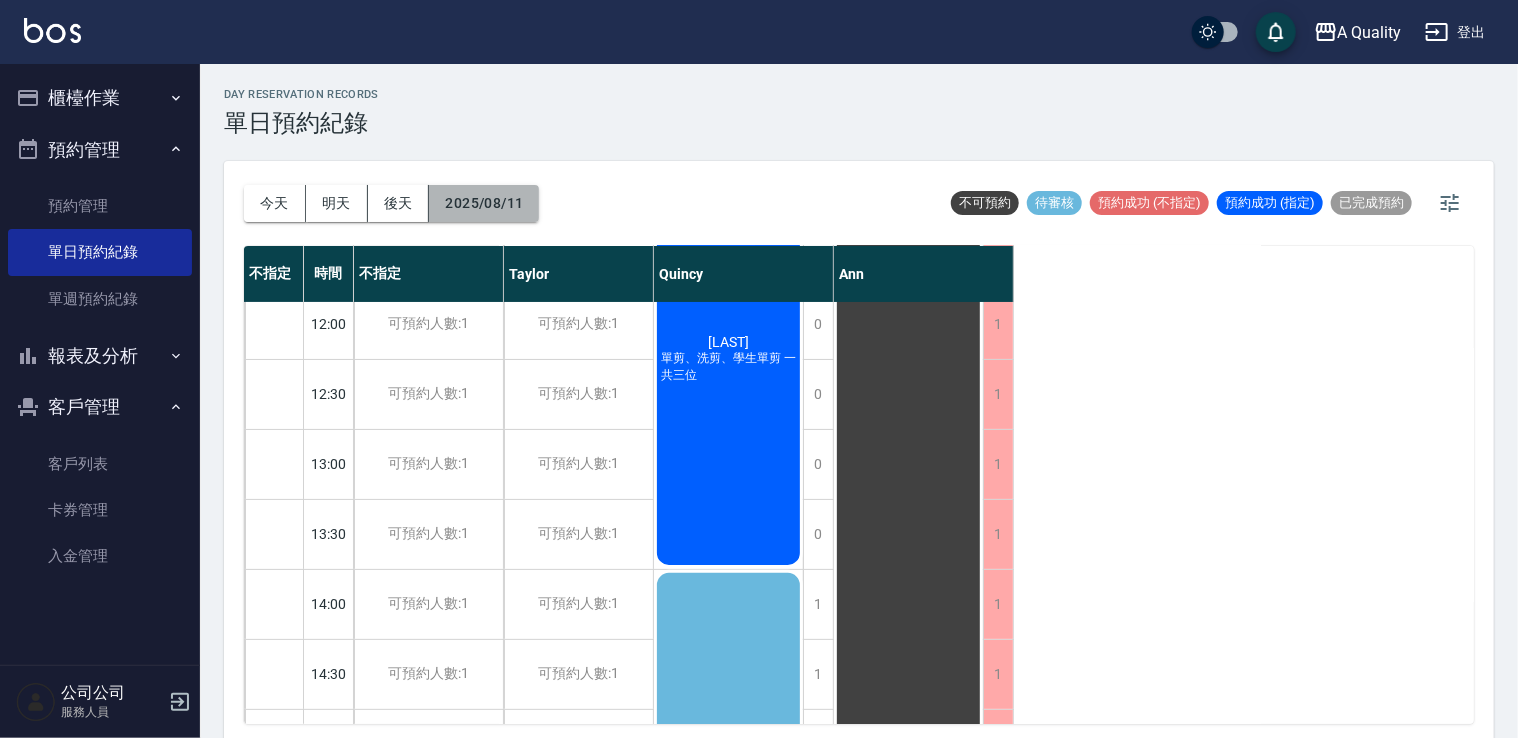 click on "2025/08/11" at bounding box center [484, 203] 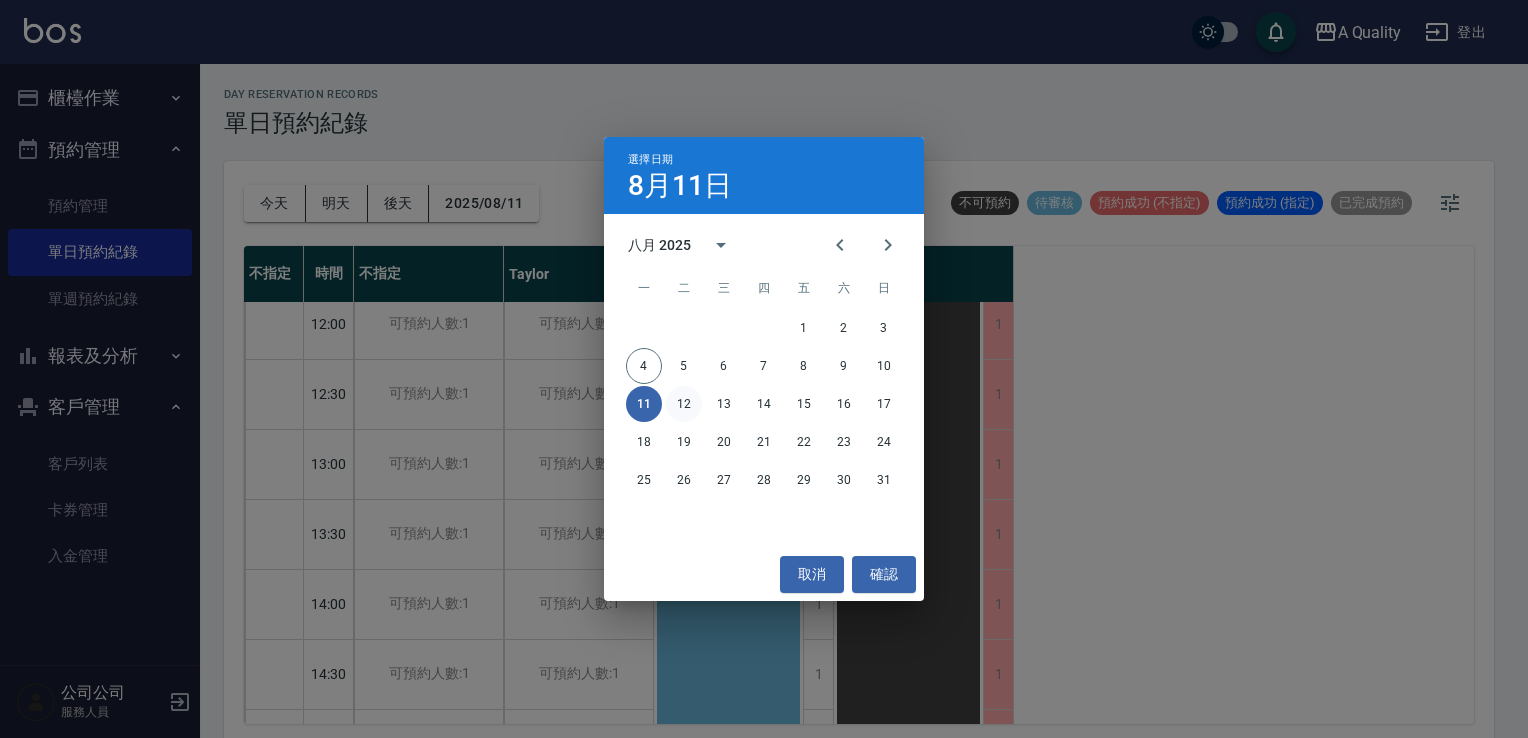 click on "12" at bounding box center [684, 404] 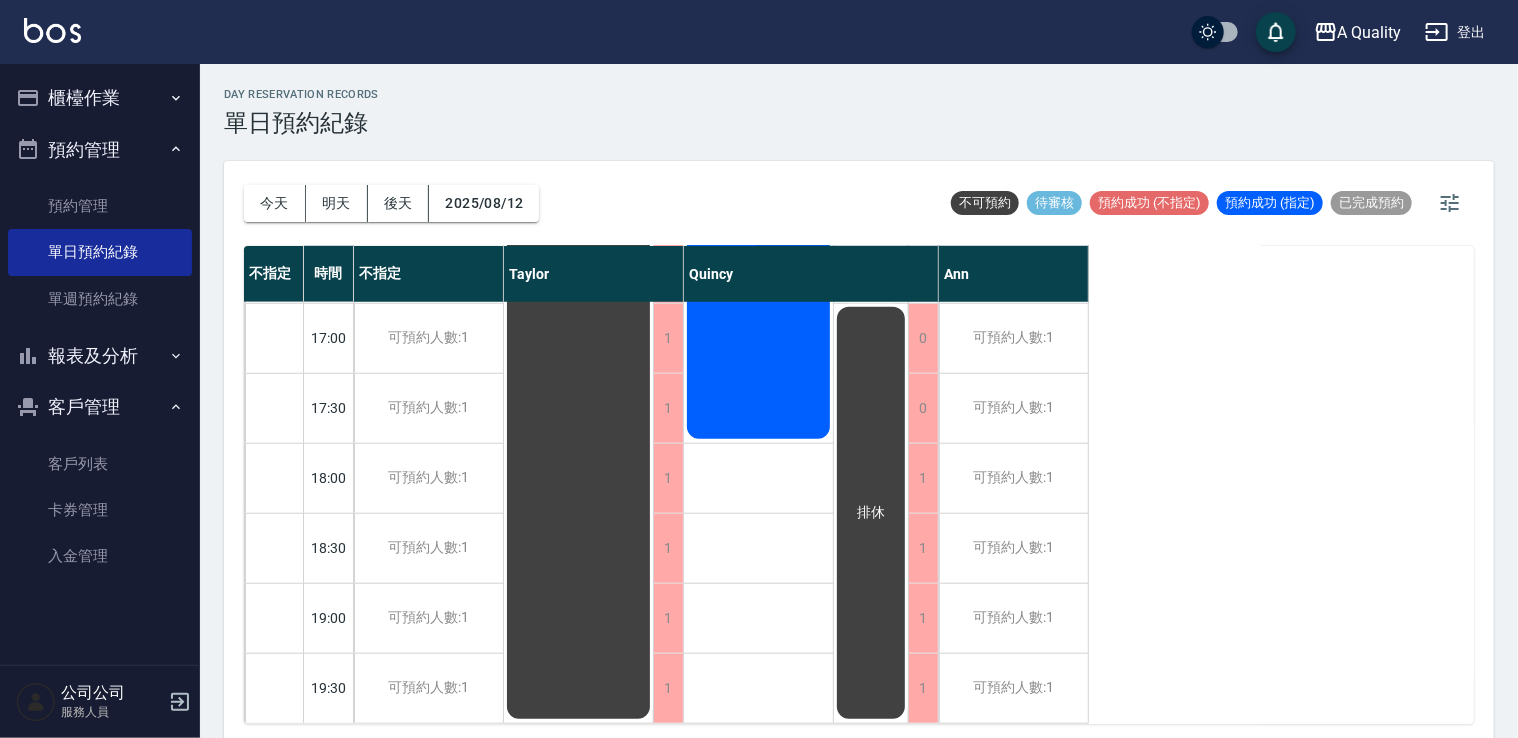 scroll, scrollTop: 853, scrollLeft: 0, axis: vertical 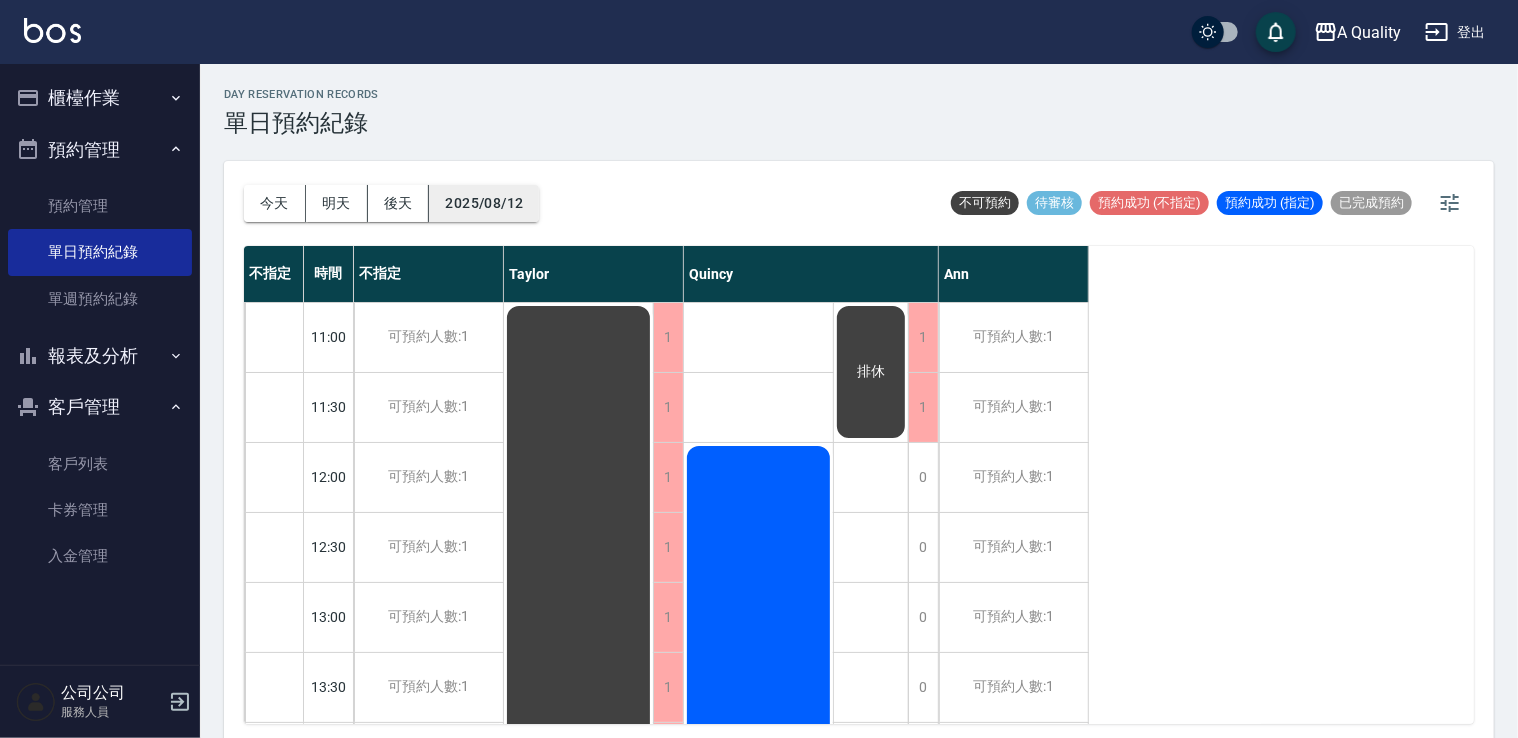 click on "2025/08/12" at bounding box center [484, 203] 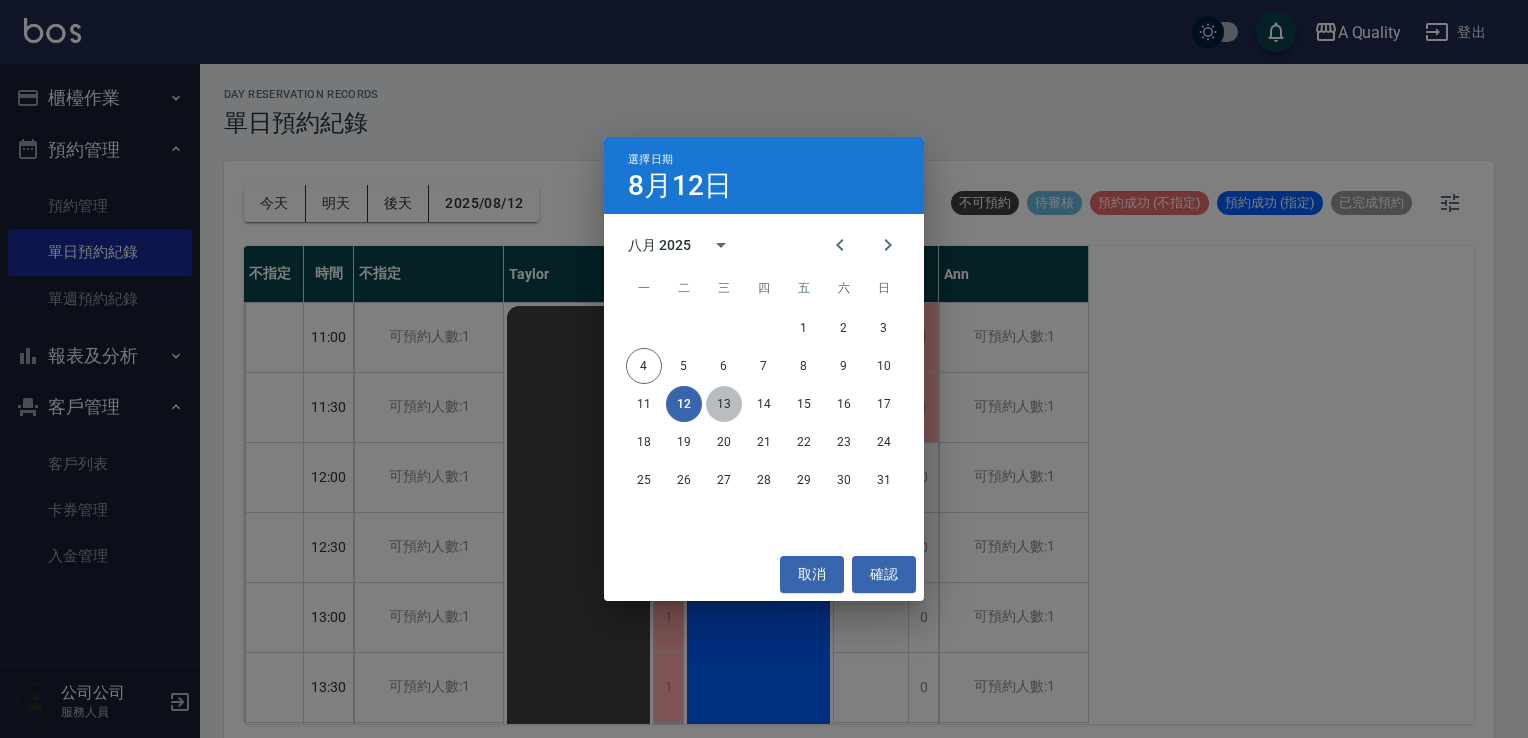 click on "13" at bounding box center (724, 404) 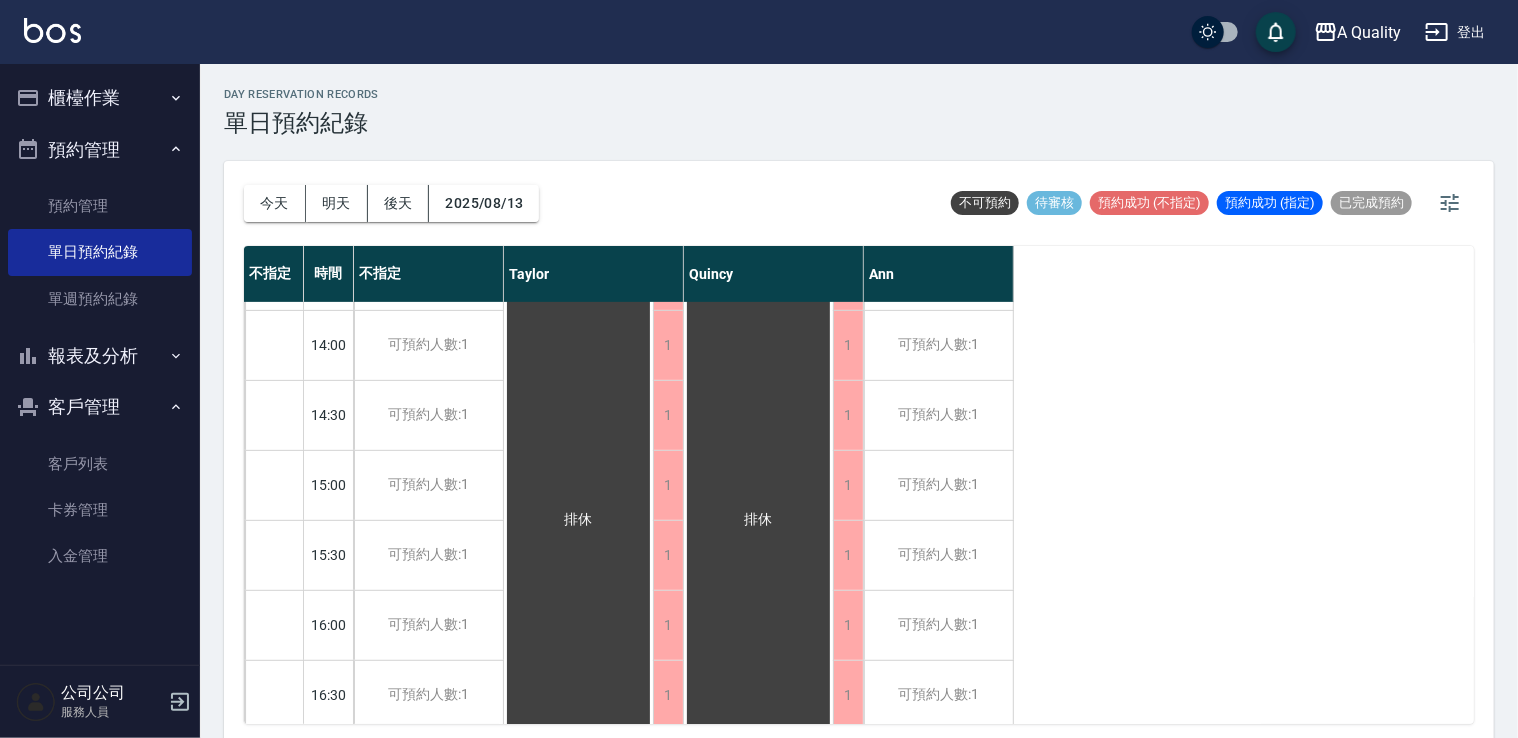 scroll, scrollTop: 600, scrollLeft: 0, axis: vertical 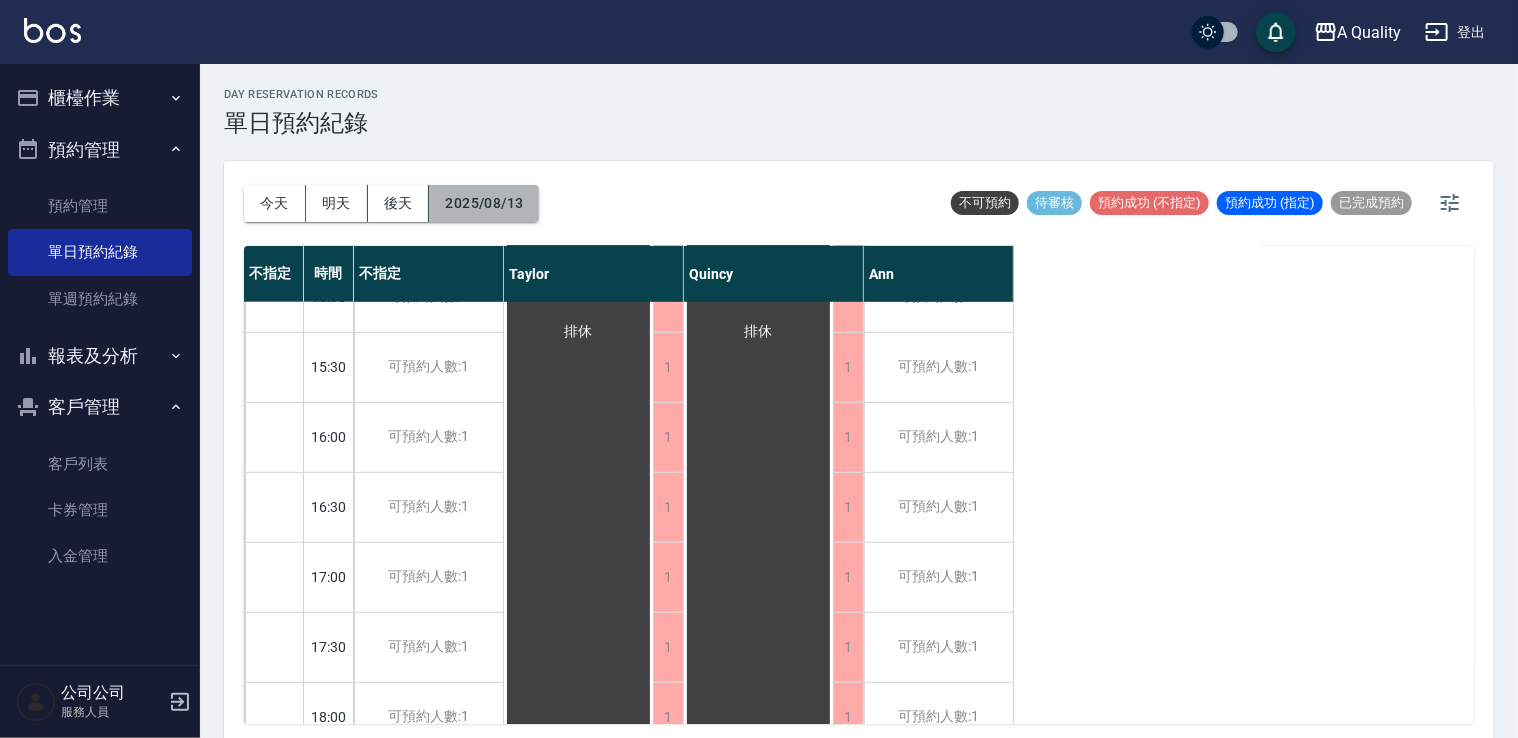 click on "2025/08/13" at bounding box center (484, 203) 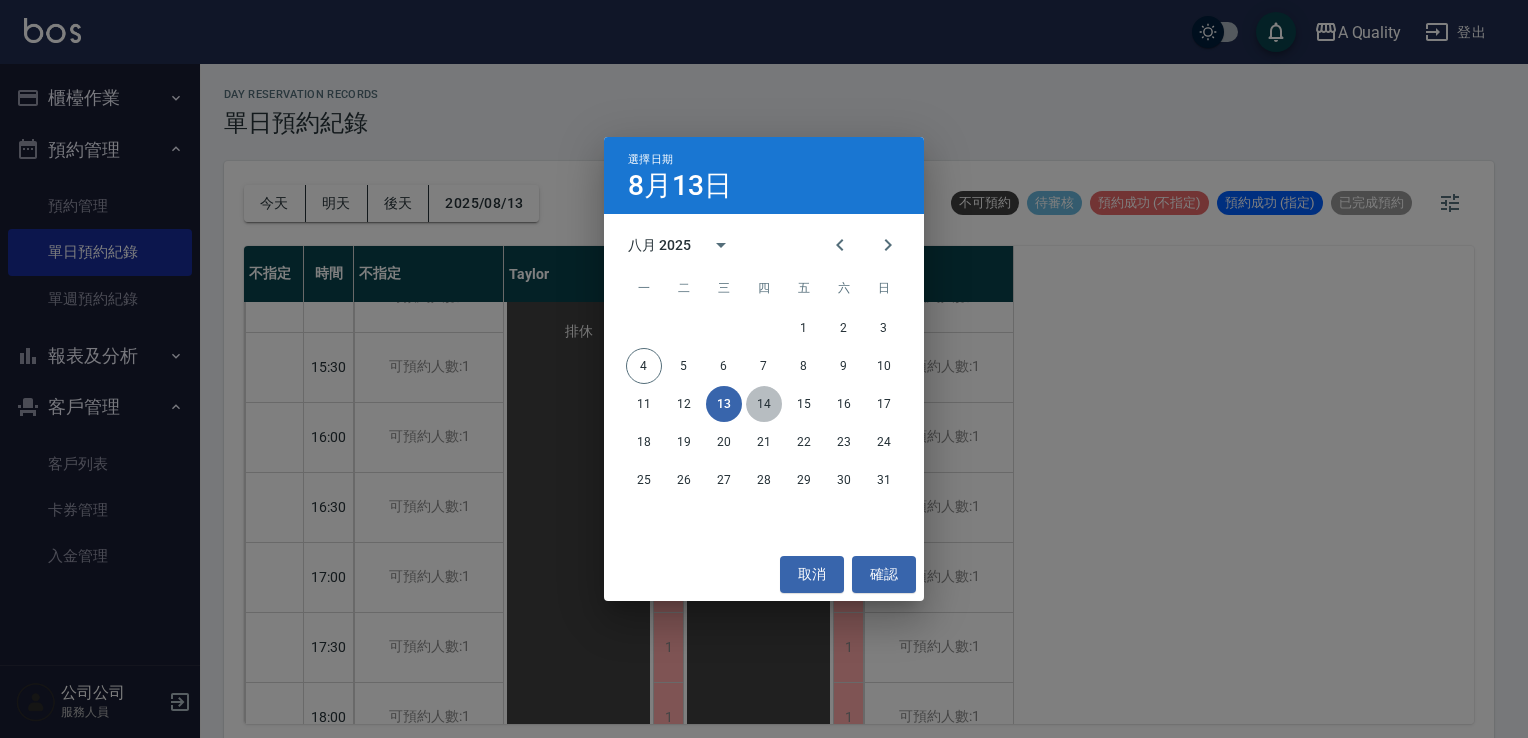 click on "14" at bounding box center (764, 404) 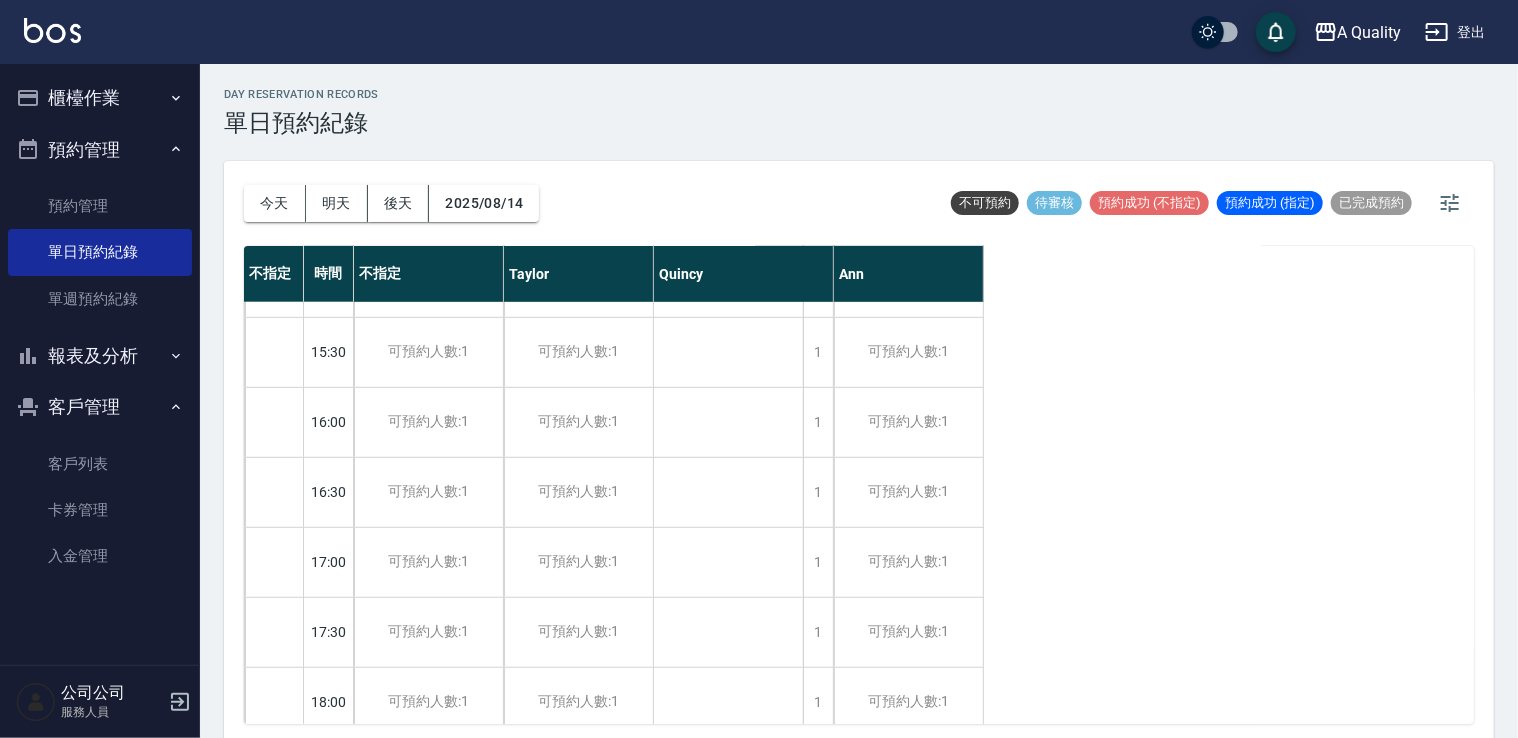 scroll, scrollTop: 600, scrollLeft: 0, axis: vertical 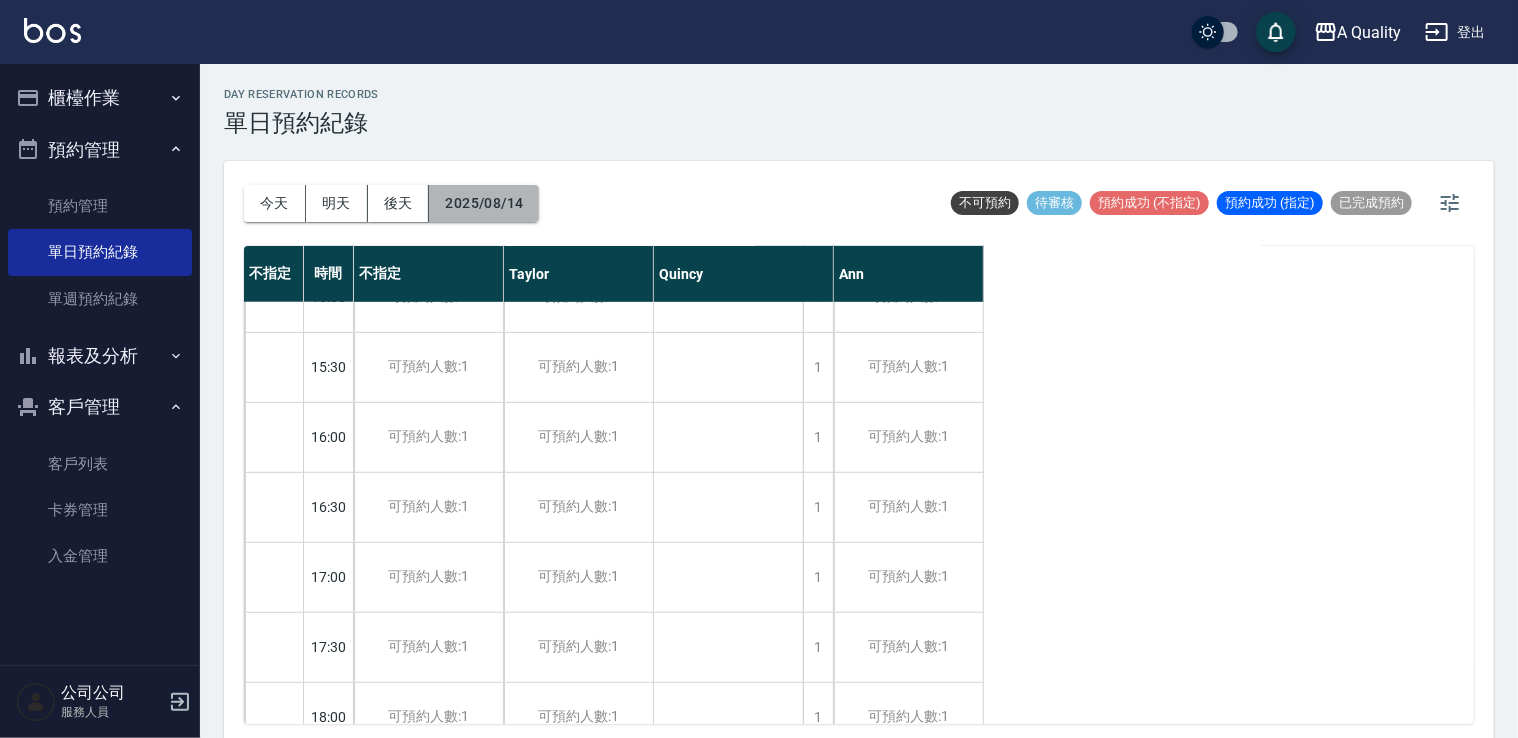 click on "2025/08/14" at bounding box center (484, 203) 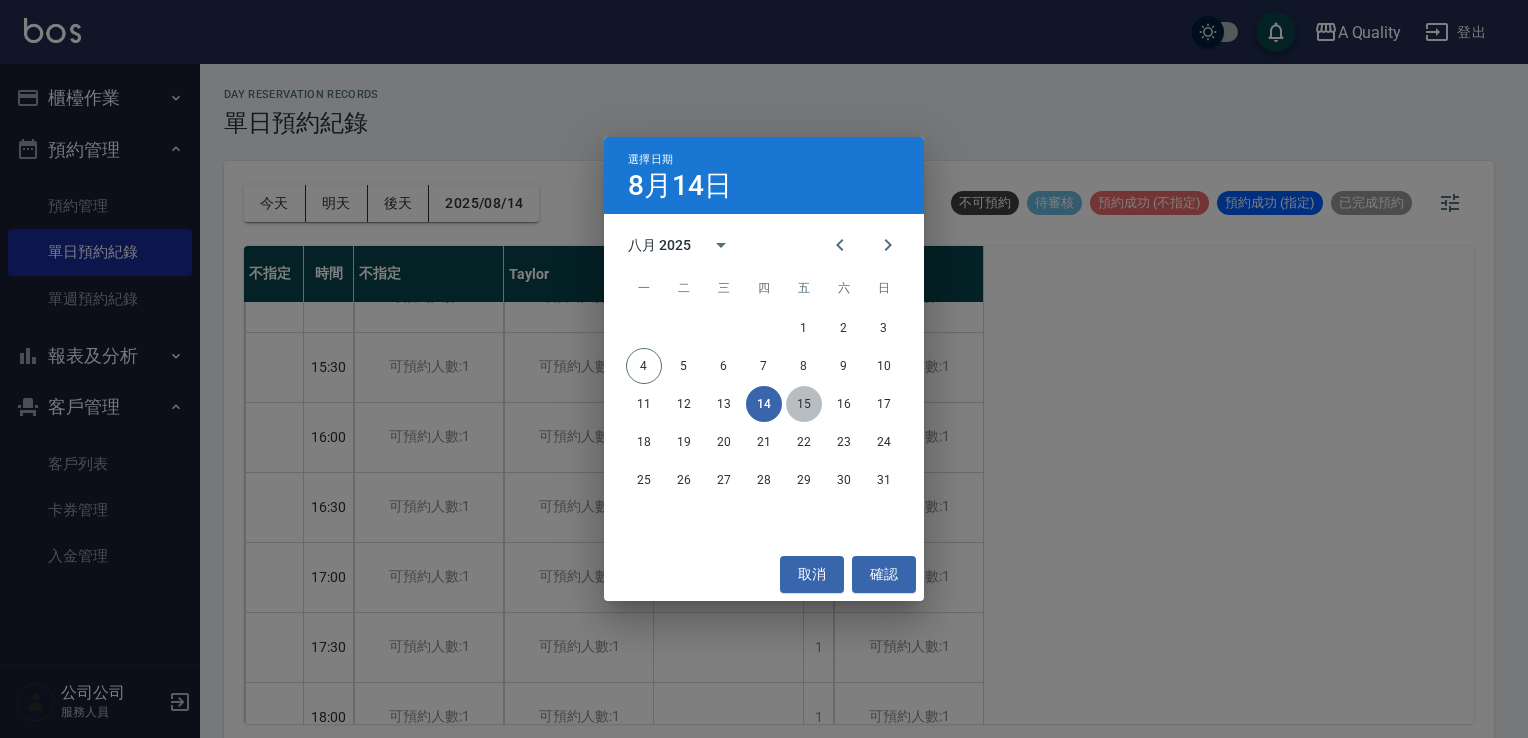 click on "15" at bounding box center (804, 404) 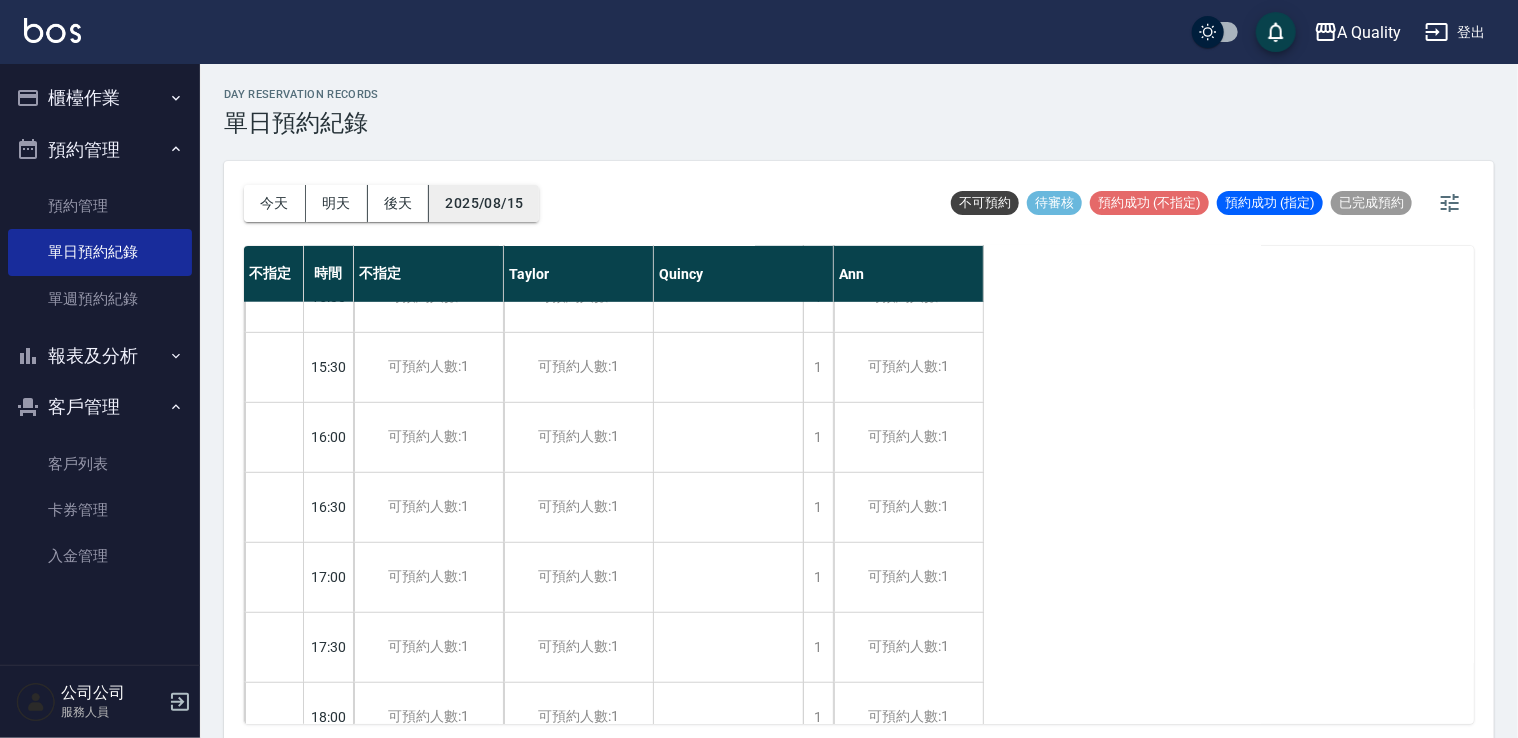 click on "2025/08/15" at bounding box center [484, 203] 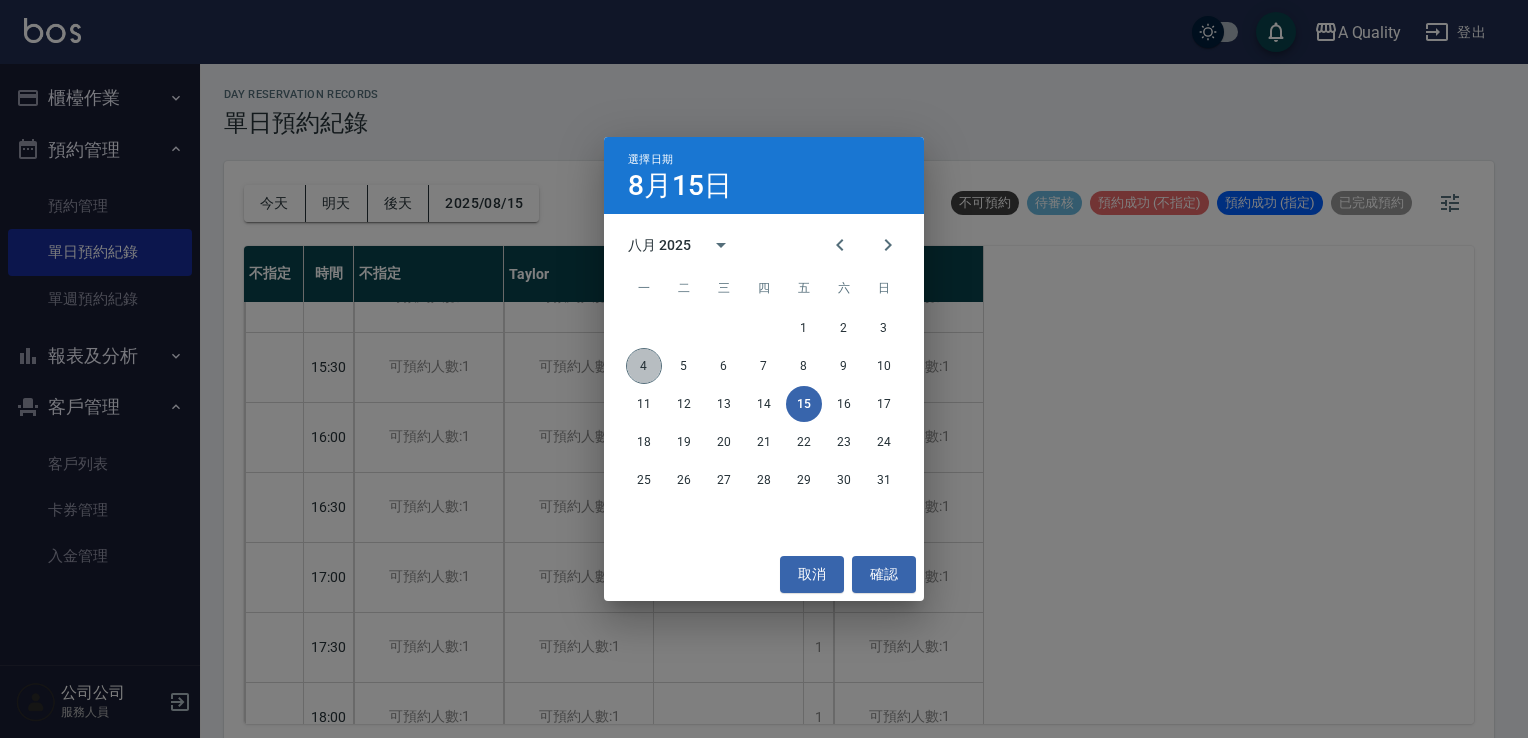click on "4" at bounding box center [644, 366] 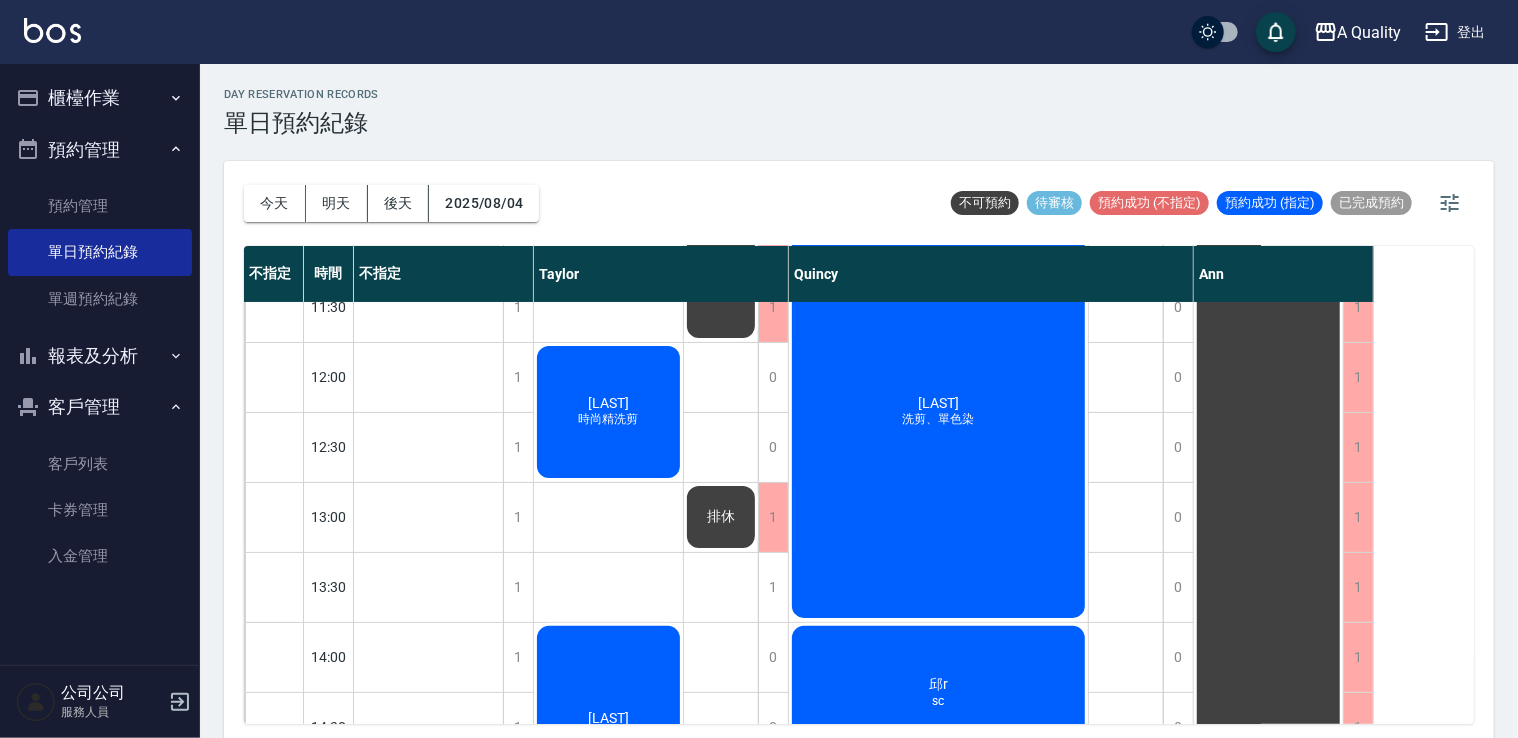 scroll, scrollTop: 0, scrollLeft: 0, axis: both 